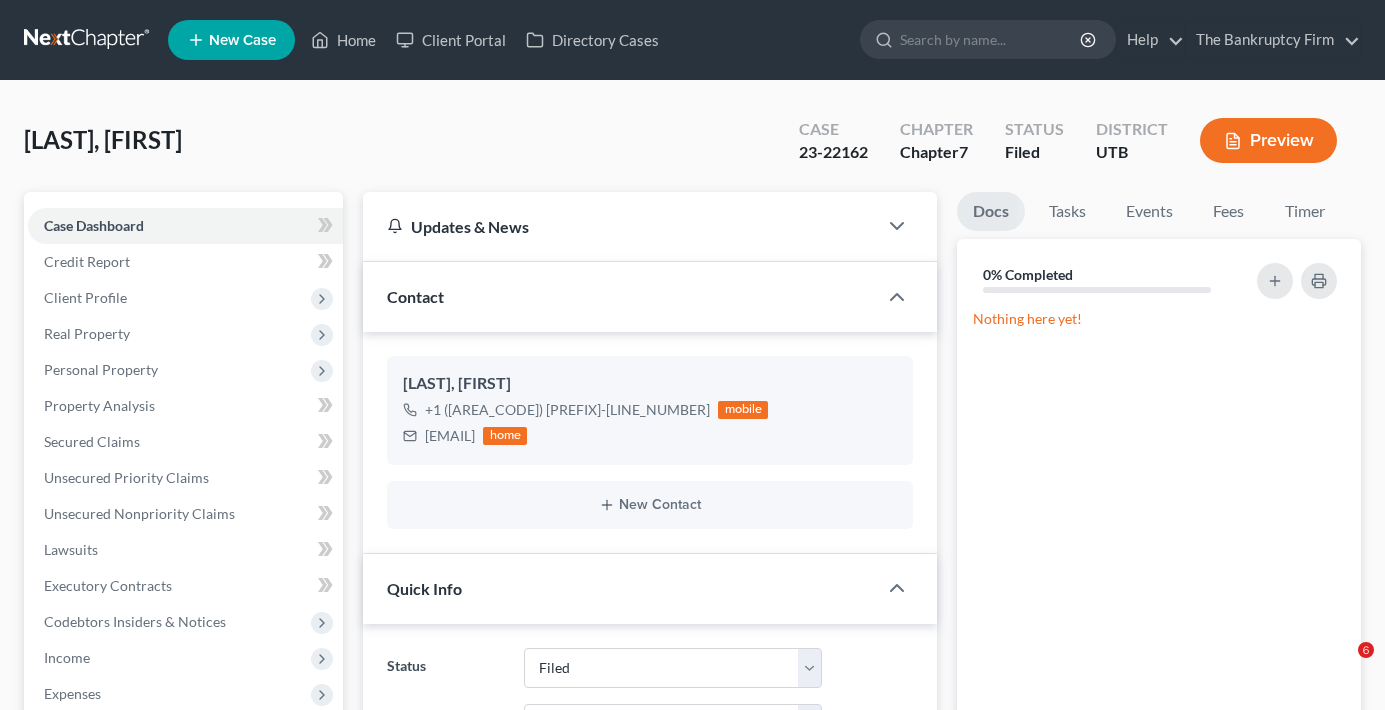 select on "3" 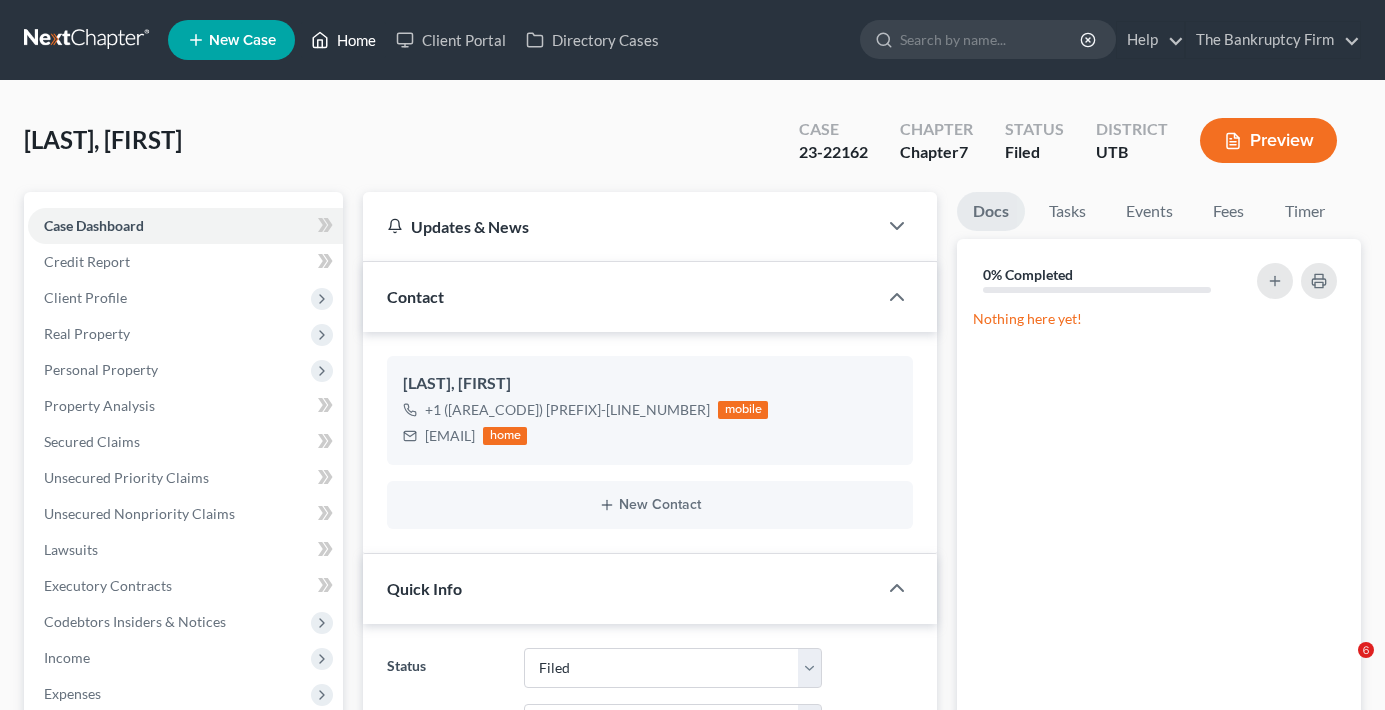 scroll, scrollTop: 0, scrollLeft: 0, axis: both 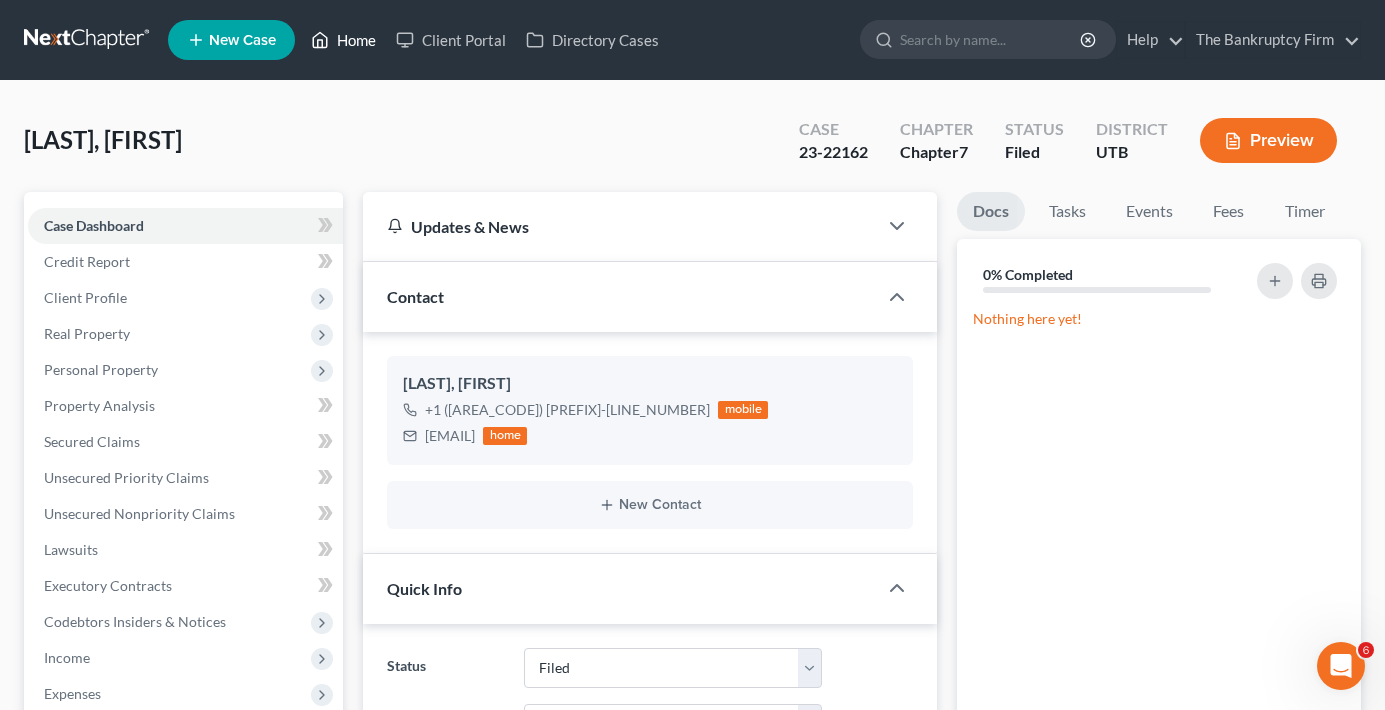 click on "Home" at bounding box center [343, 40] 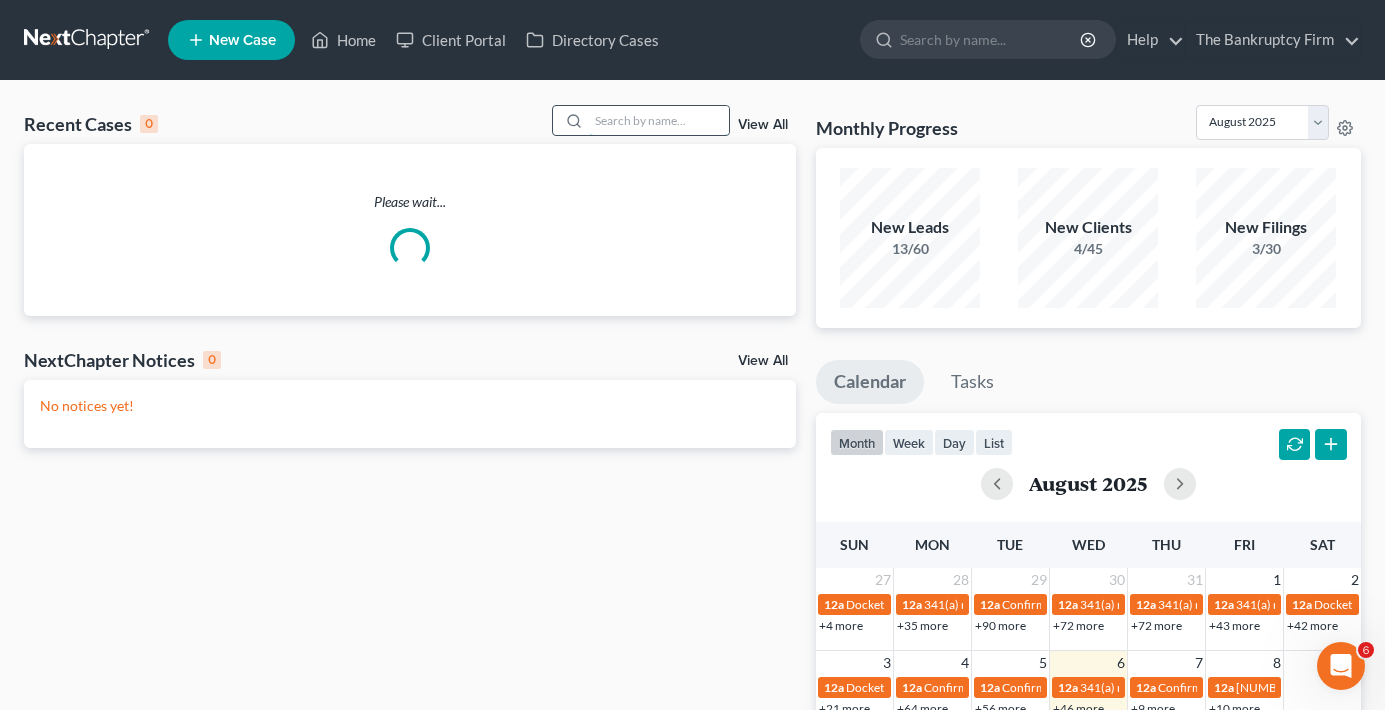 click at bounding box center (659, 120) 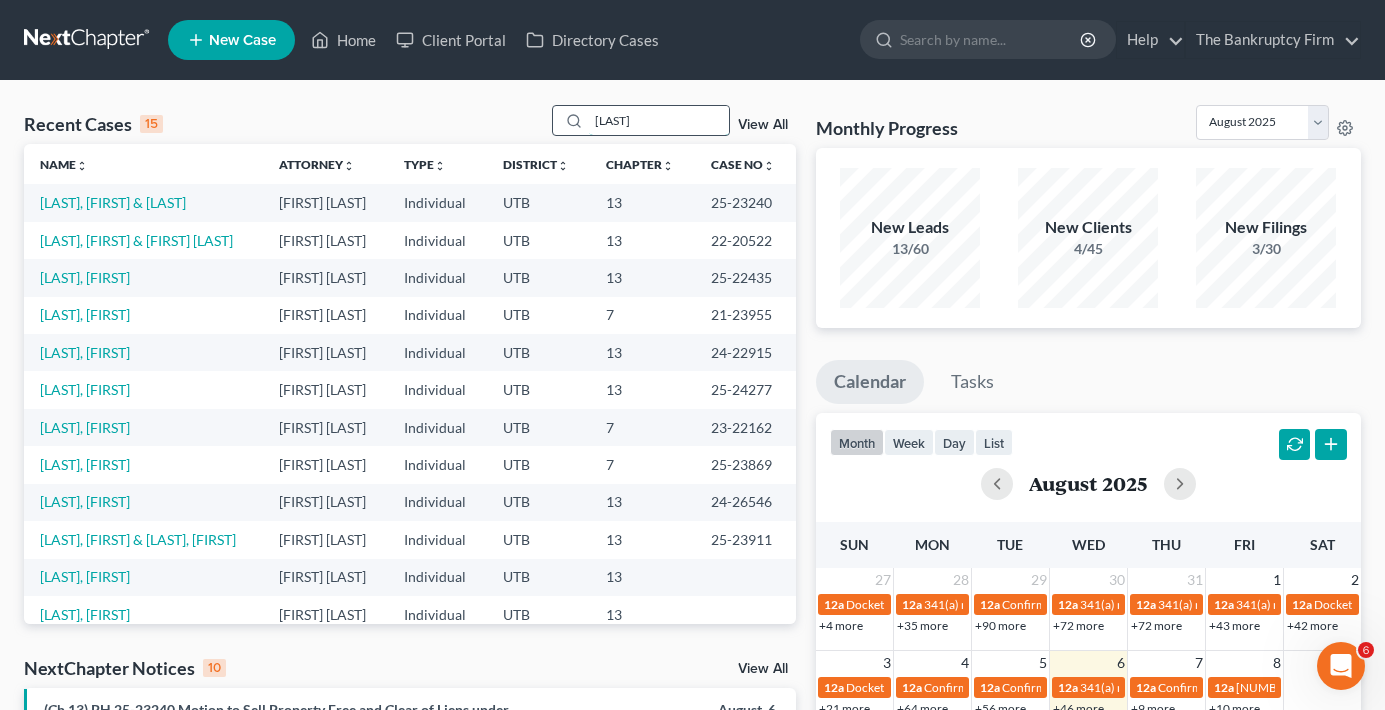 type on "[LAST]" 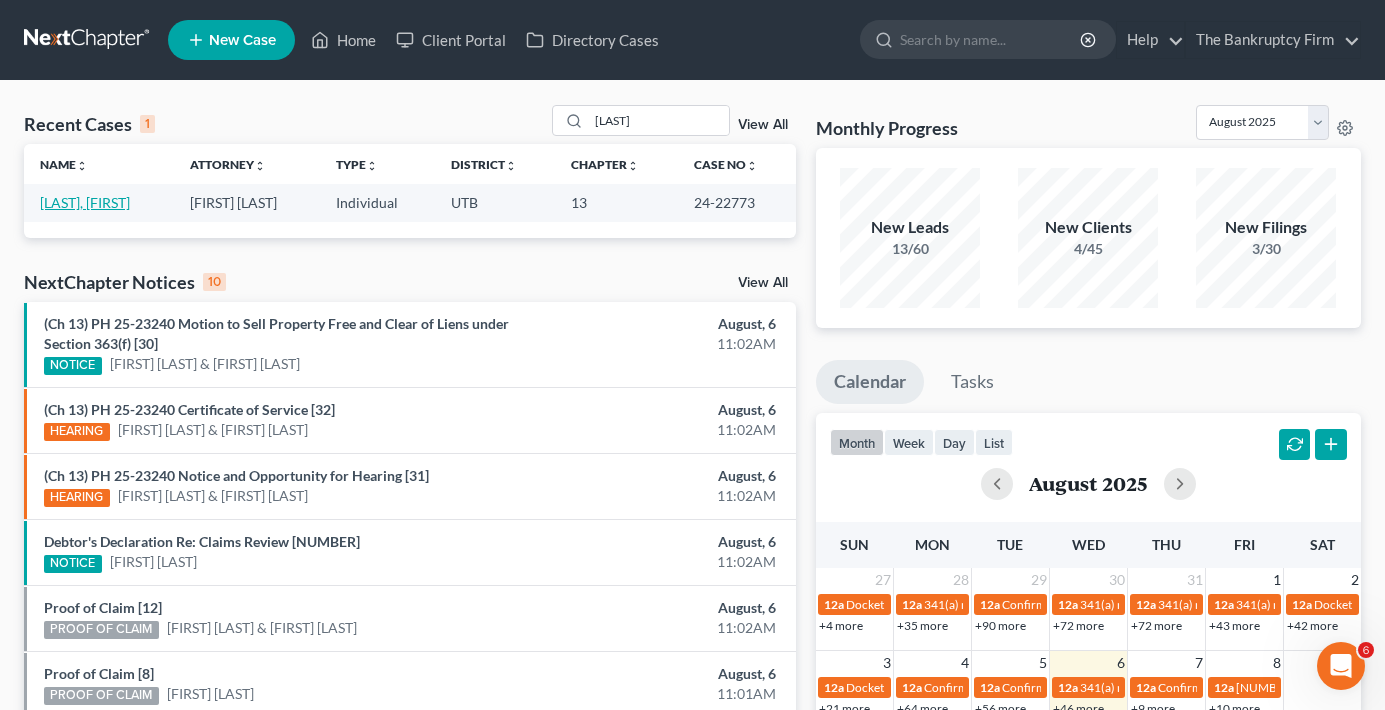 click on "[LAST], [FIRST]" at bounding box center [85, 202] 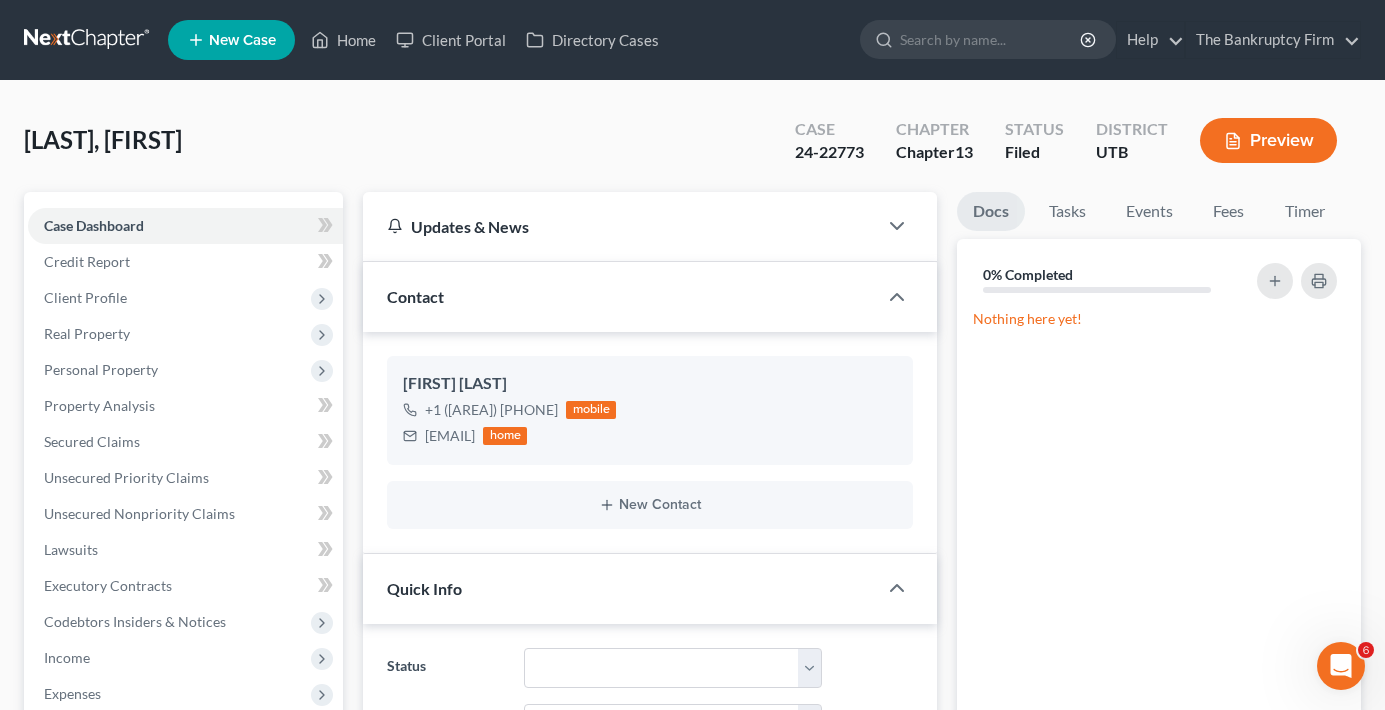 scroll, scrollTop: 157, scrollLeft: 0, axis: vertical 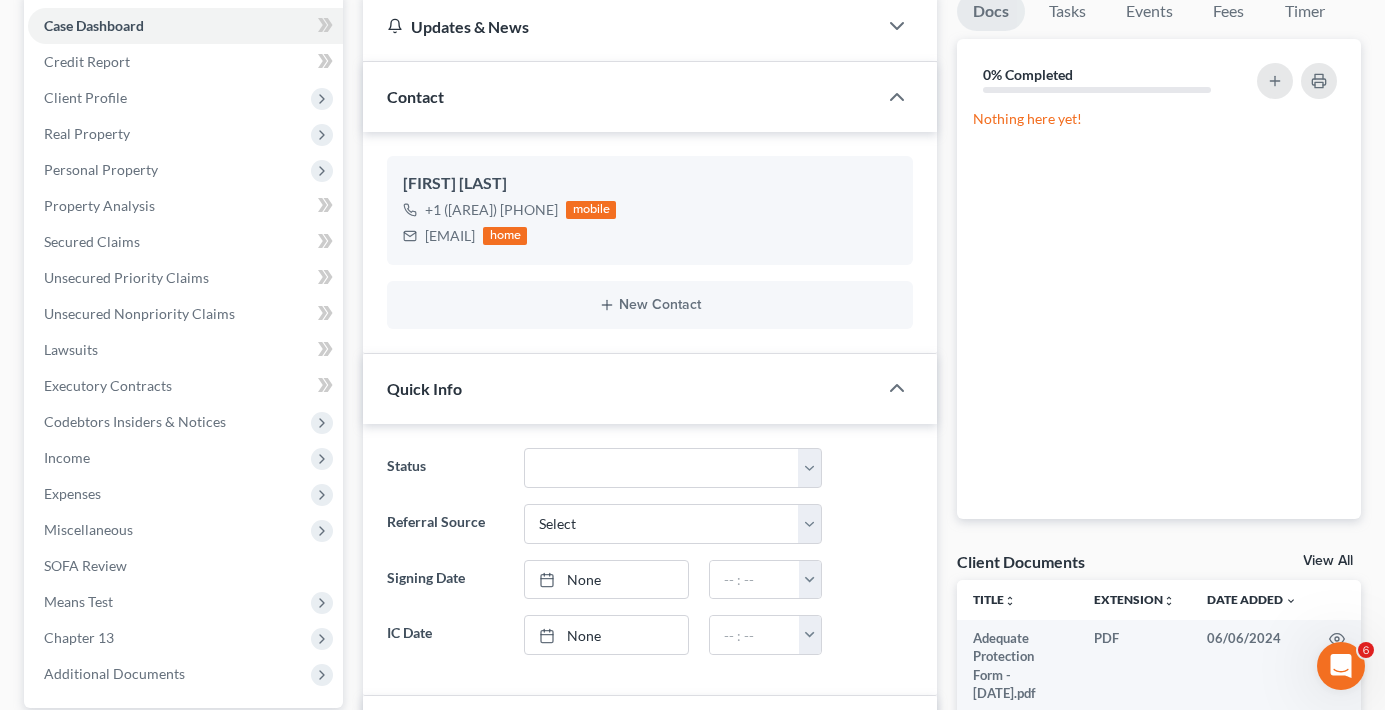 click on "View All" at bounding box center [1328, 561] 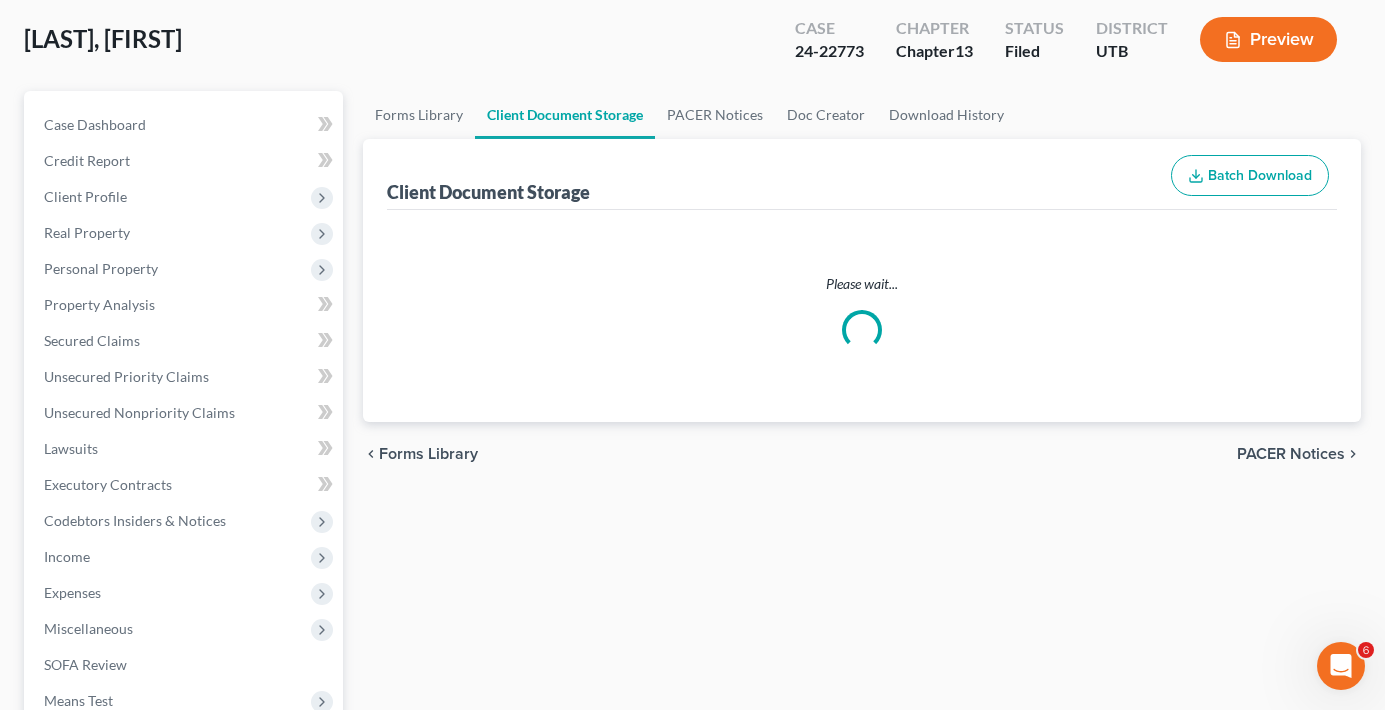 select on "30" 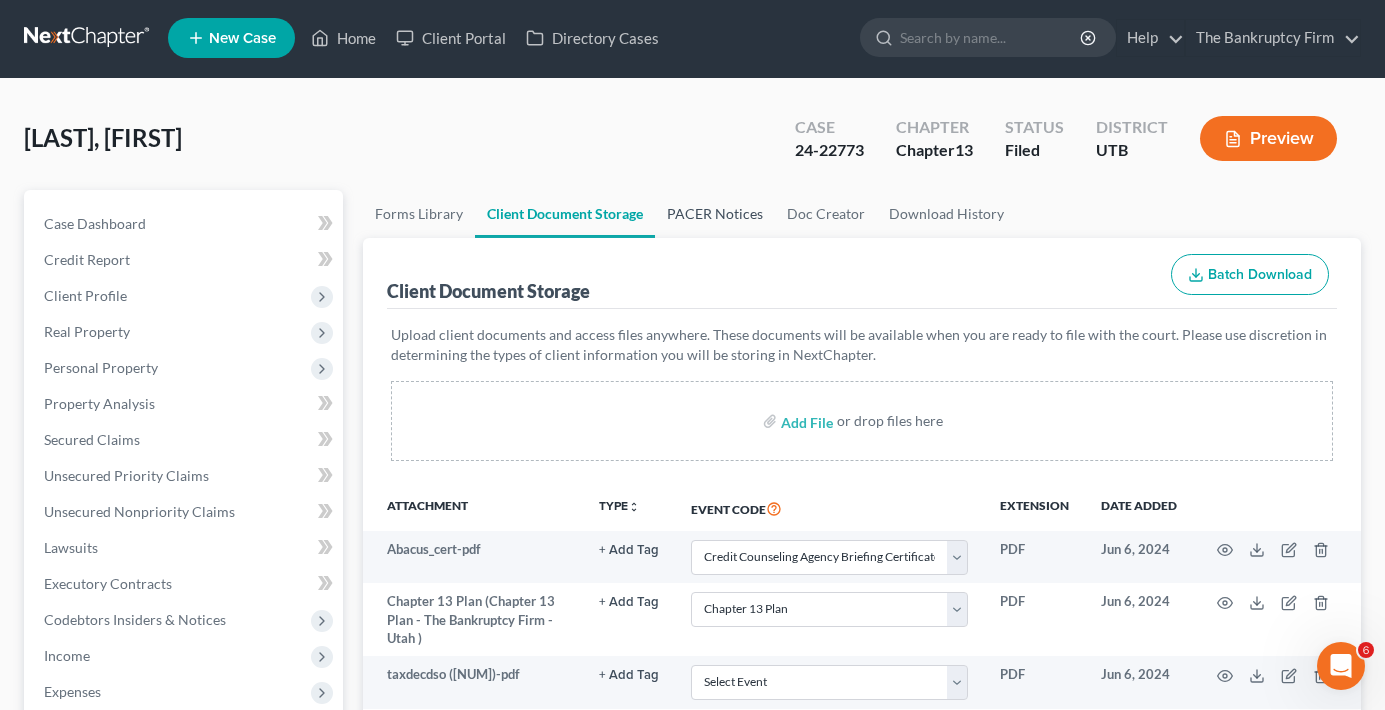 scroll, scrollTop: 0, scrollLeft: 0, axis: both 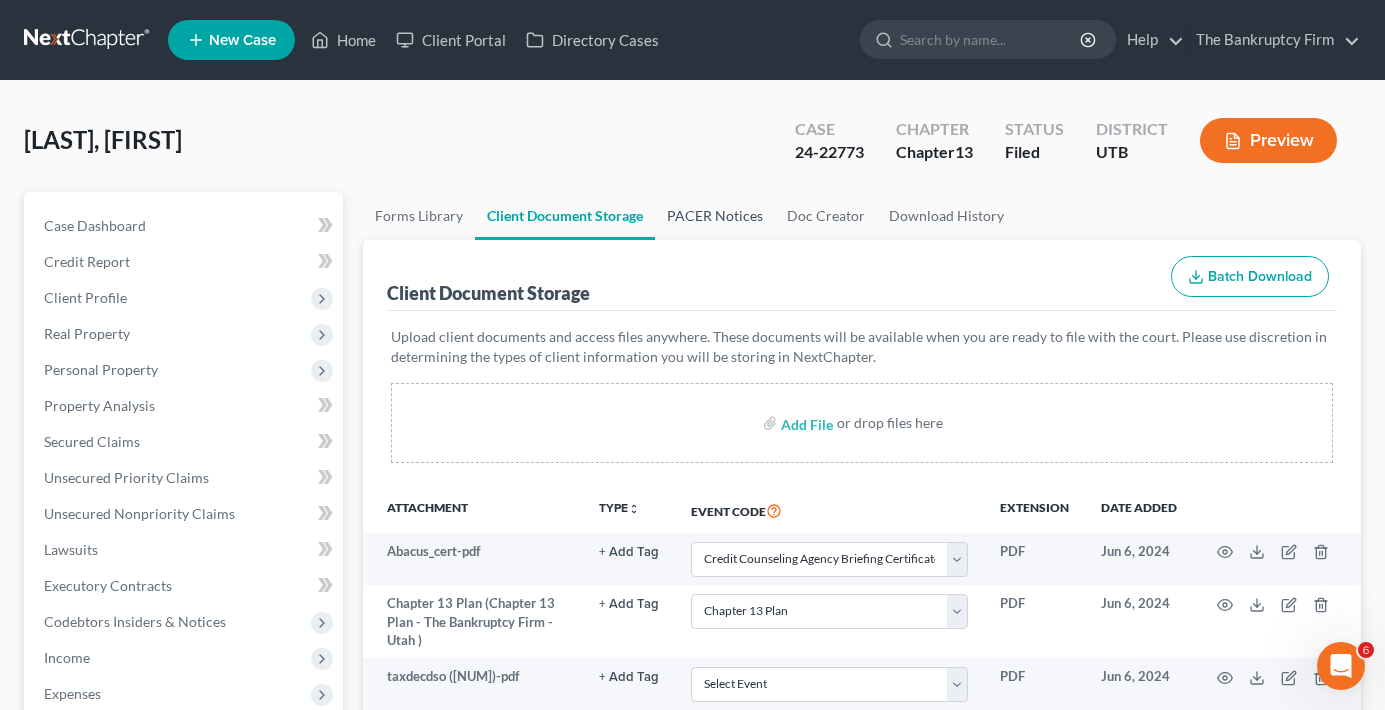 click on "PACER Notices" at bounding box center (715, 216) 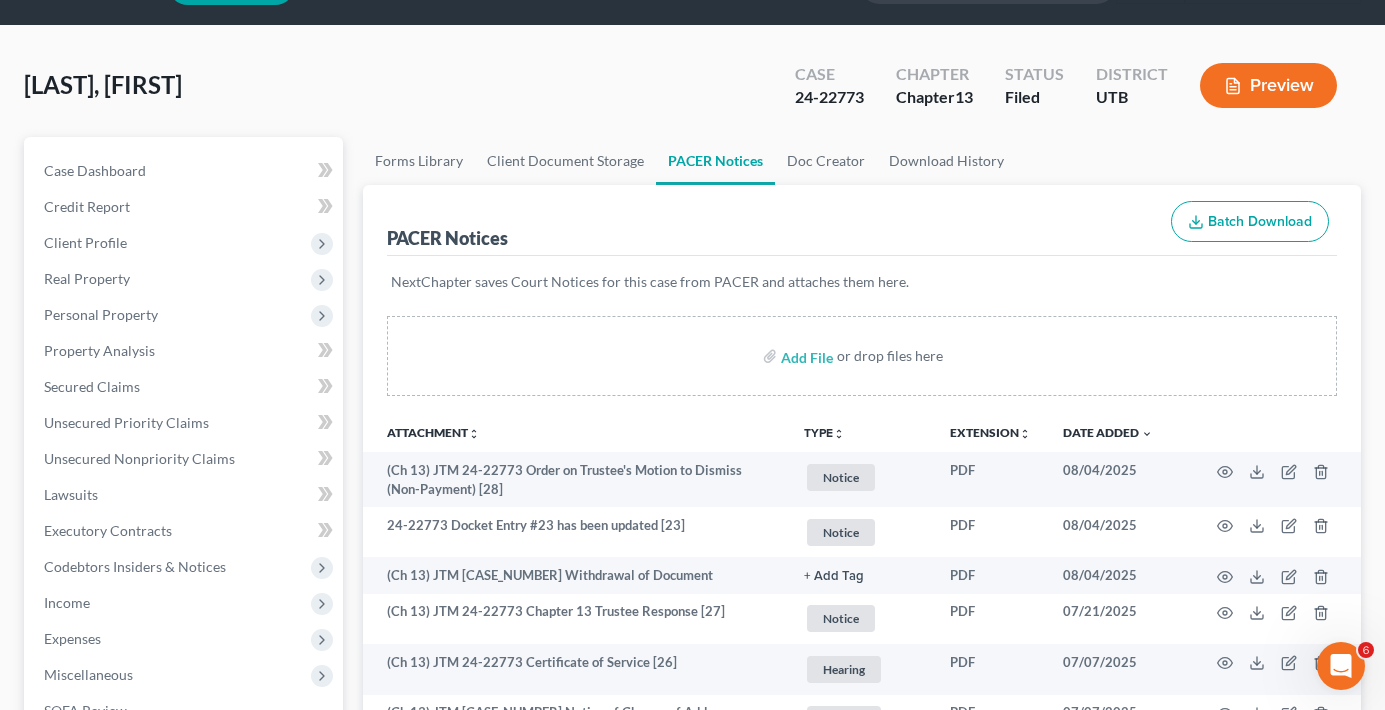 scroll, scrollTop: 100, scrollLeft: 0, axis: vertical 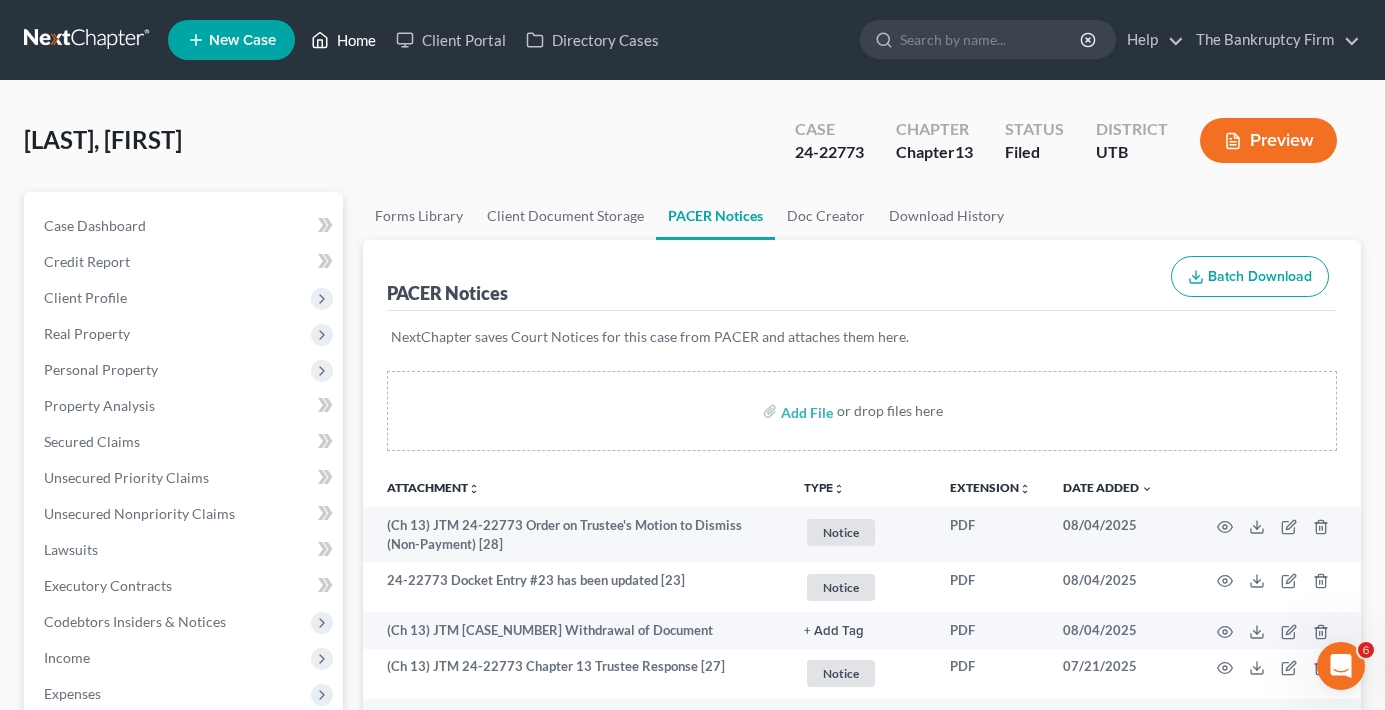 click 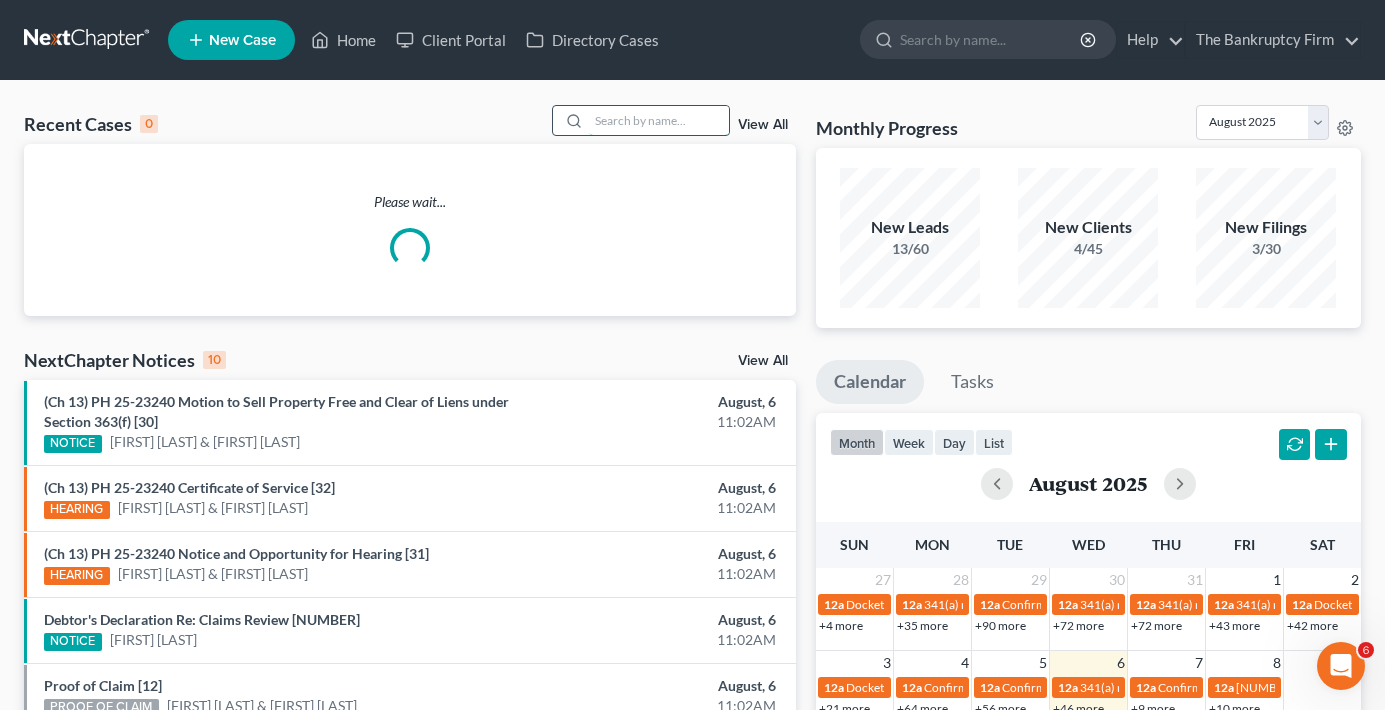 click at bounding box center (659, 120) 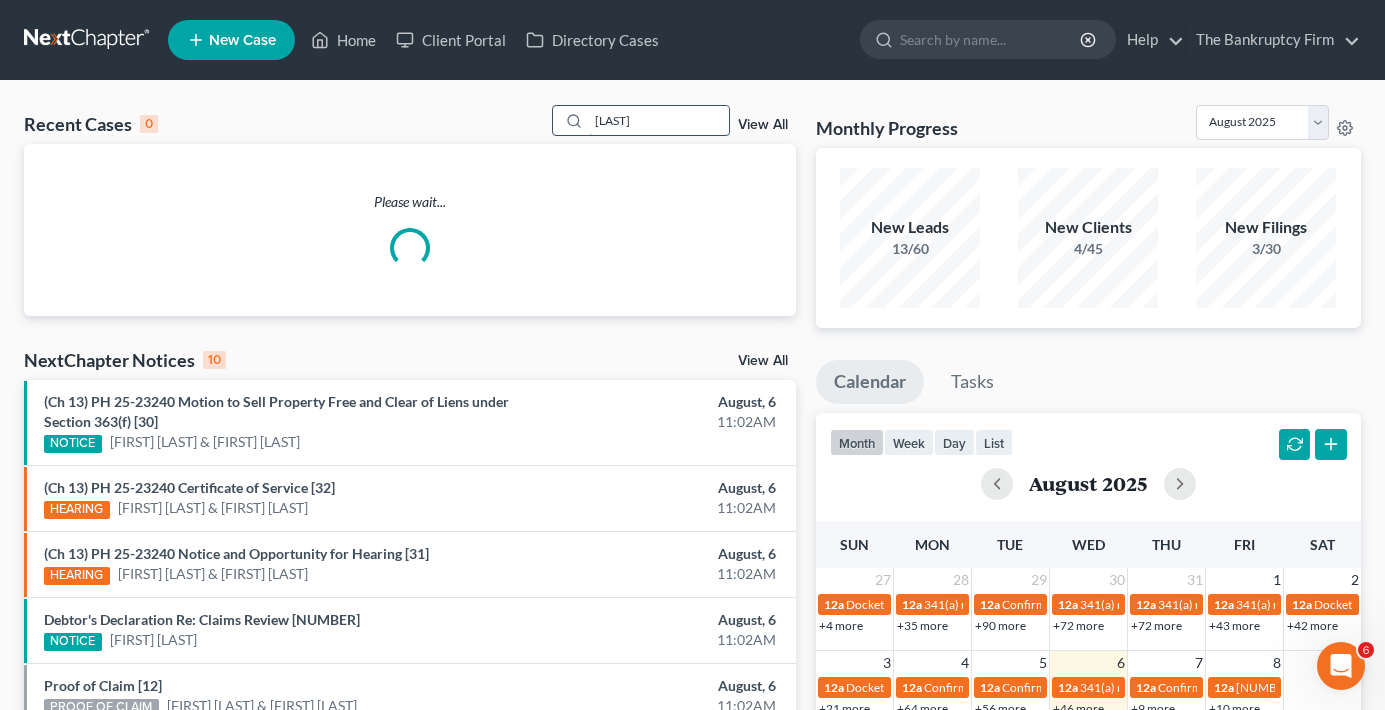 type on "[LAST]" 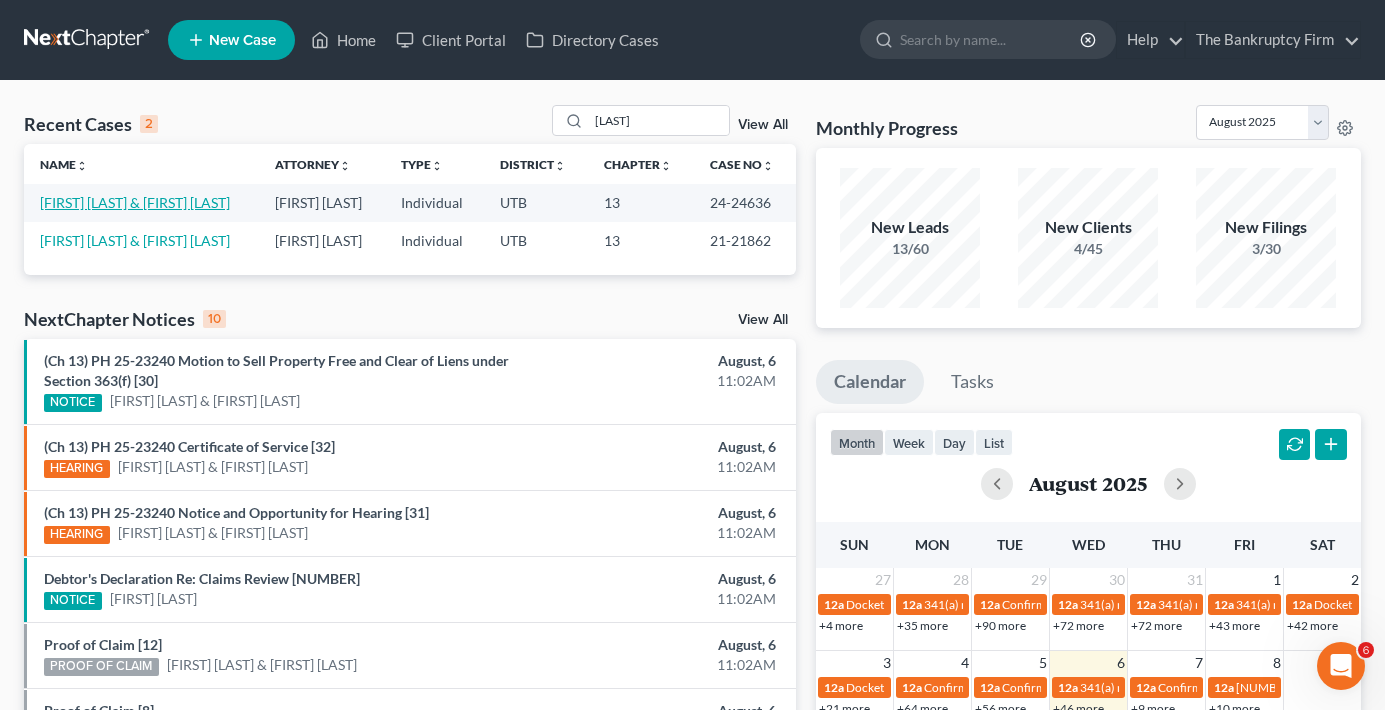 click on "[FIRST] [LAST] & [FIRST] [LAST]" at bounding box center (135, 202) 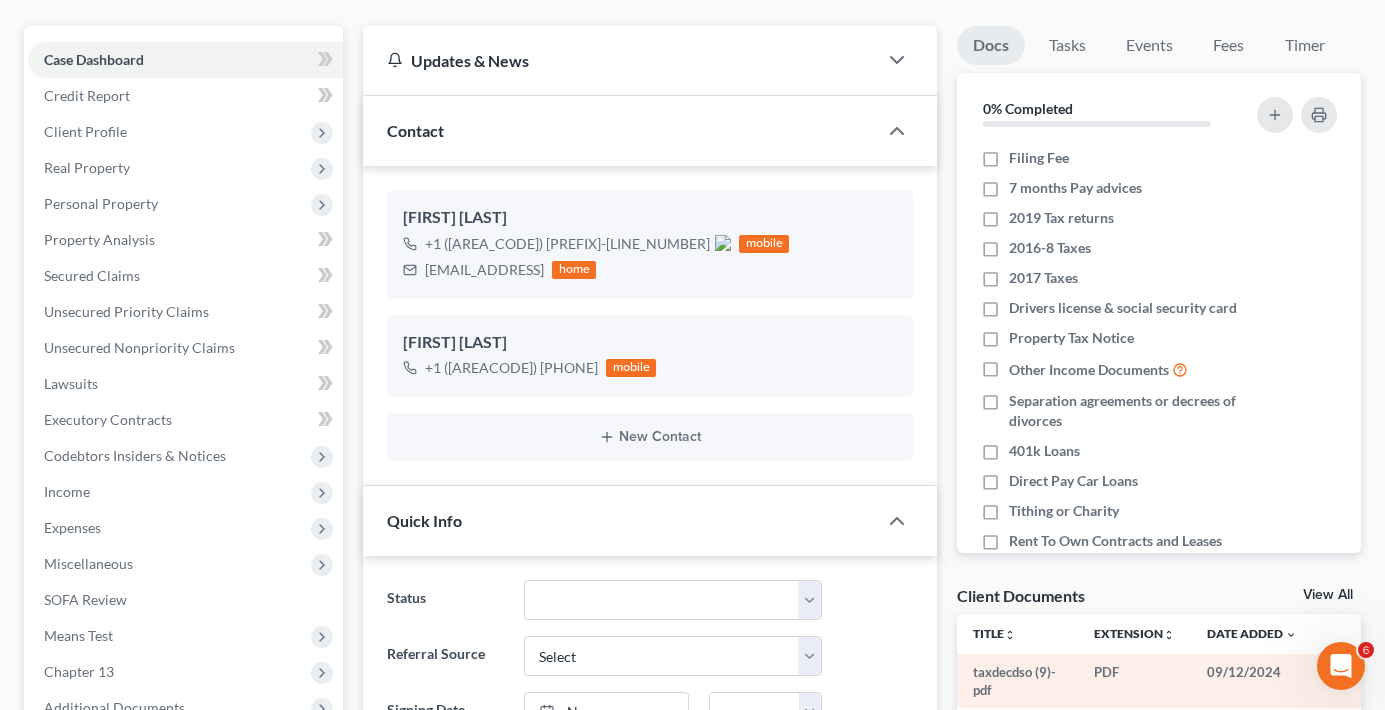 scroll, scrollTop: 200, scrollLeft: 0, axis: vertical 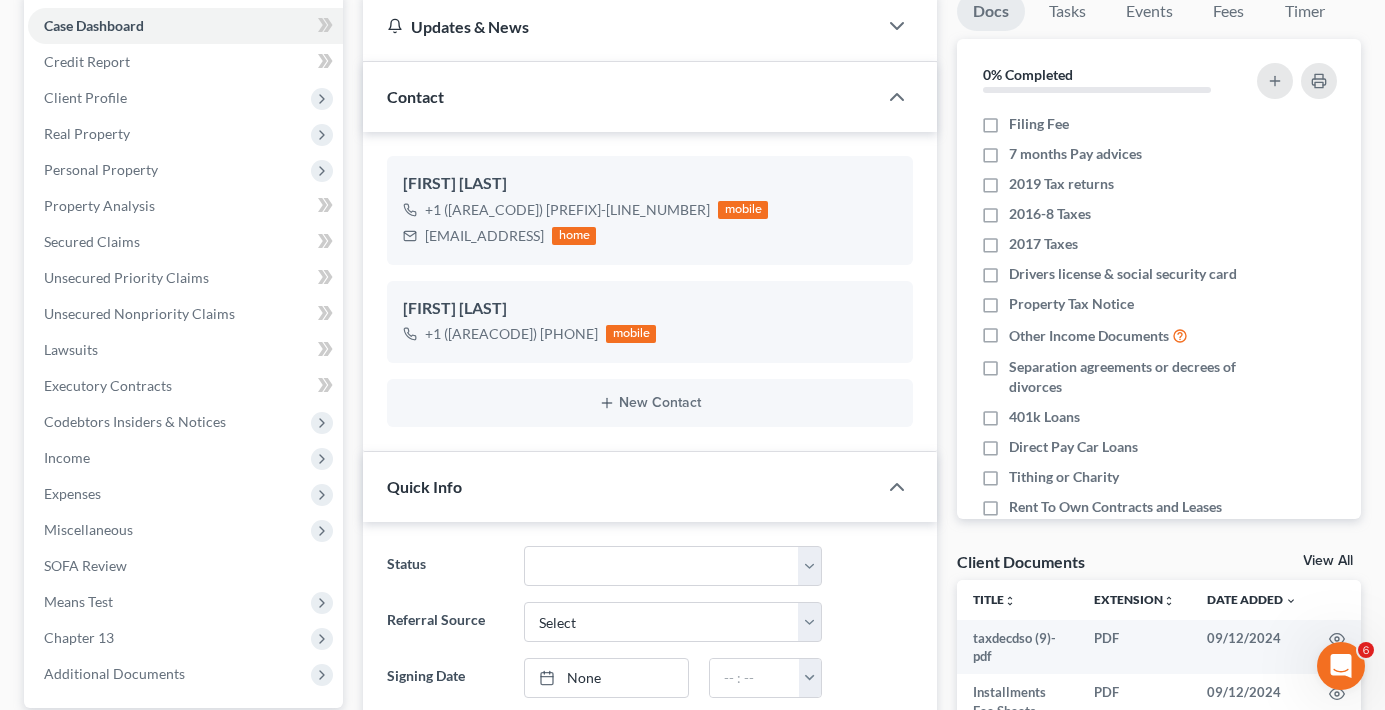 click on "View All" at bounding box center [1328, 561] 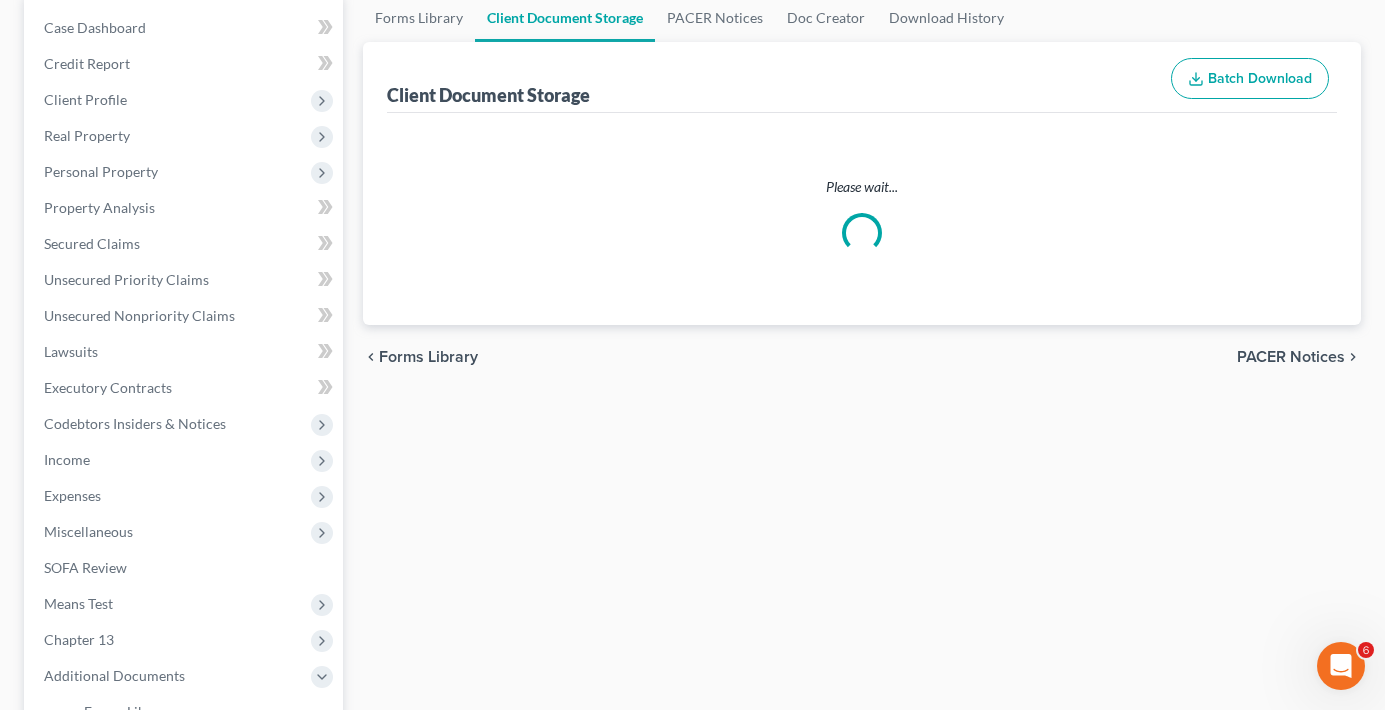 scroll, scrollTop: 148, scrollLeft: 0, axis: vertical 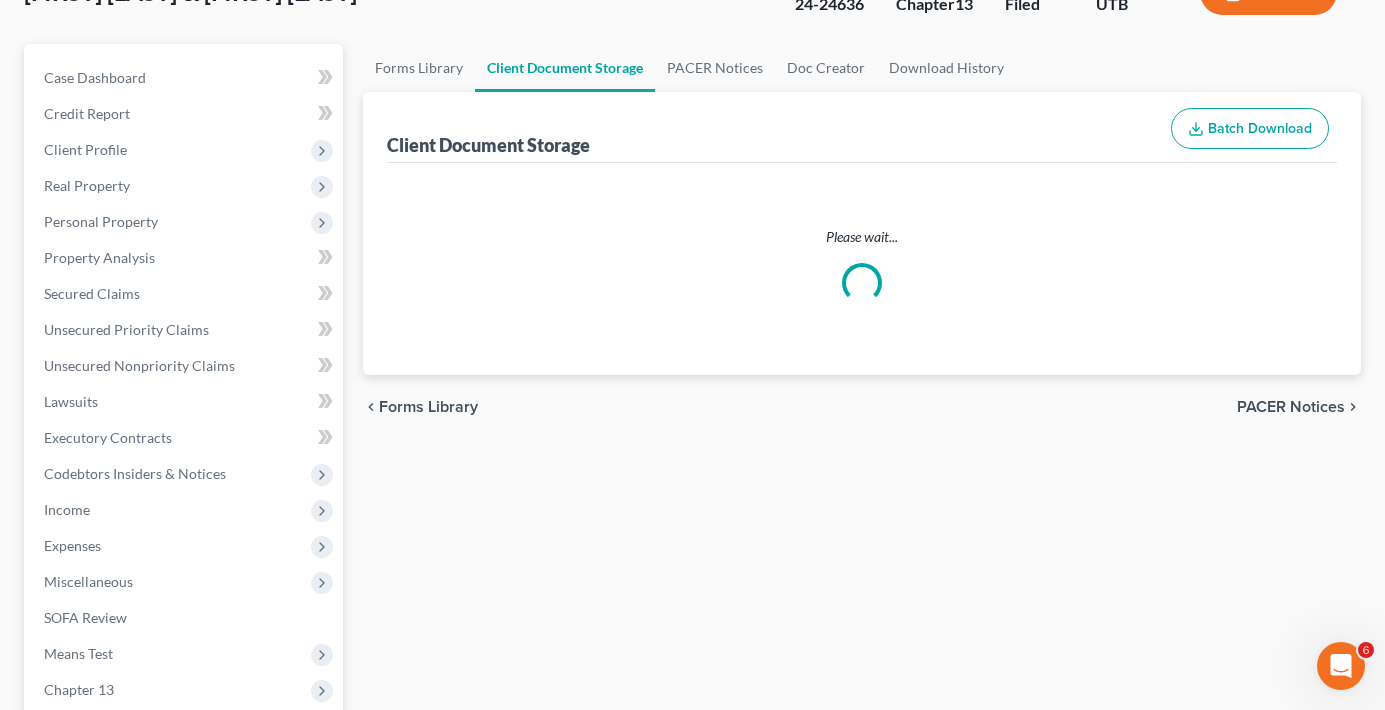 select on "30" 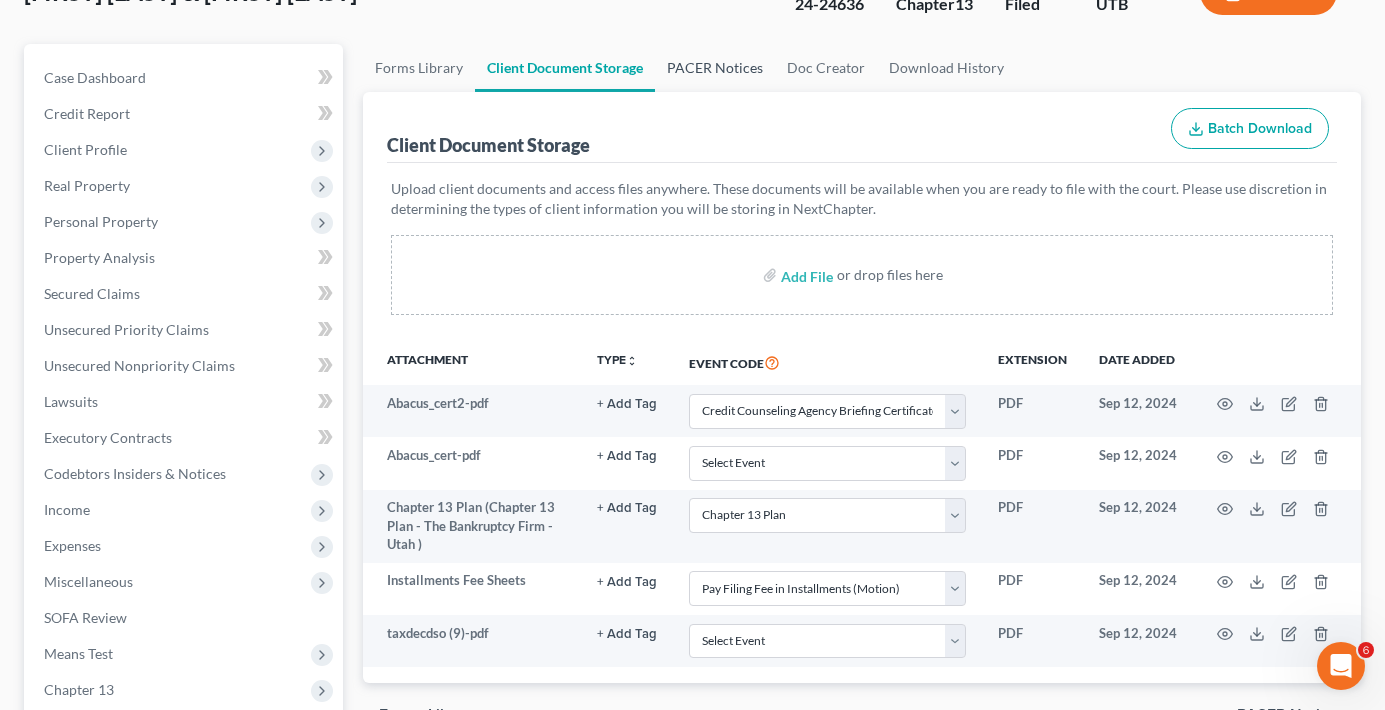 scroll, scrollTop: 0, scrollLeft: 0, axis: both 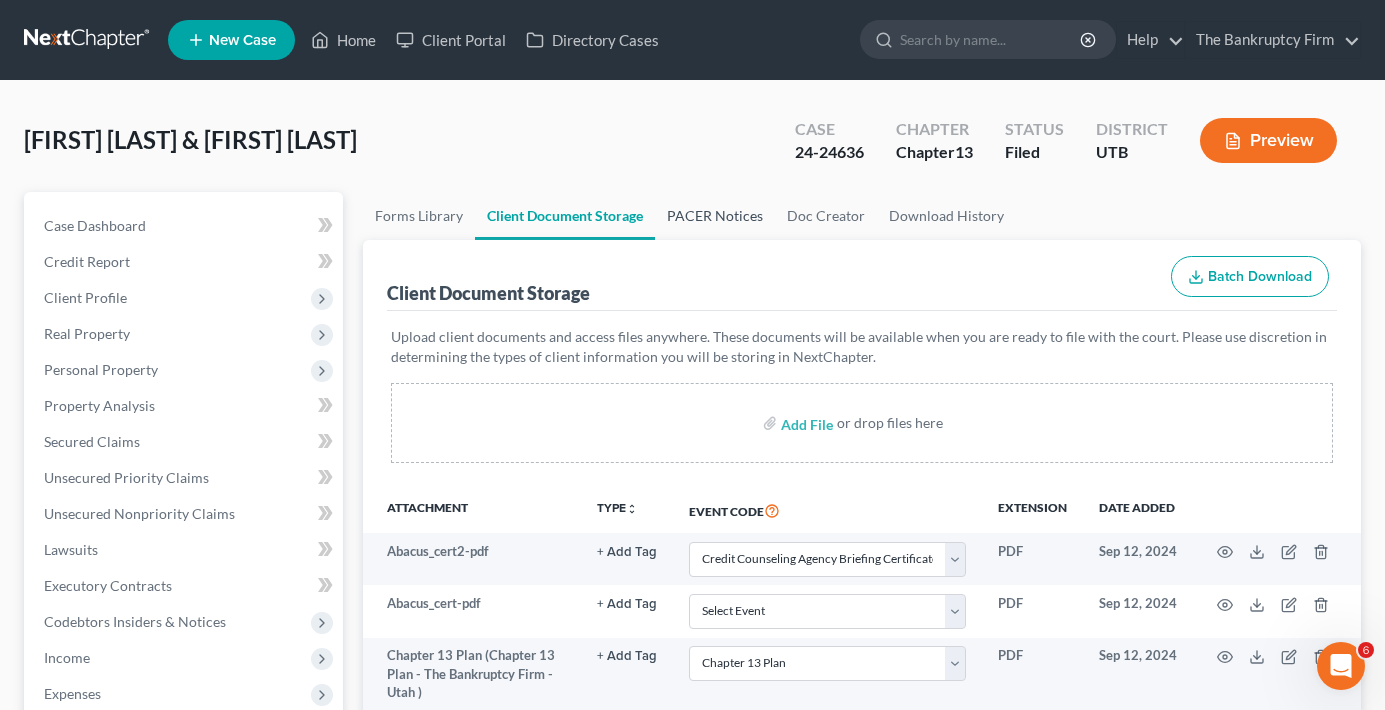 click on "PACER Notices" at bounding box center [715, 216] 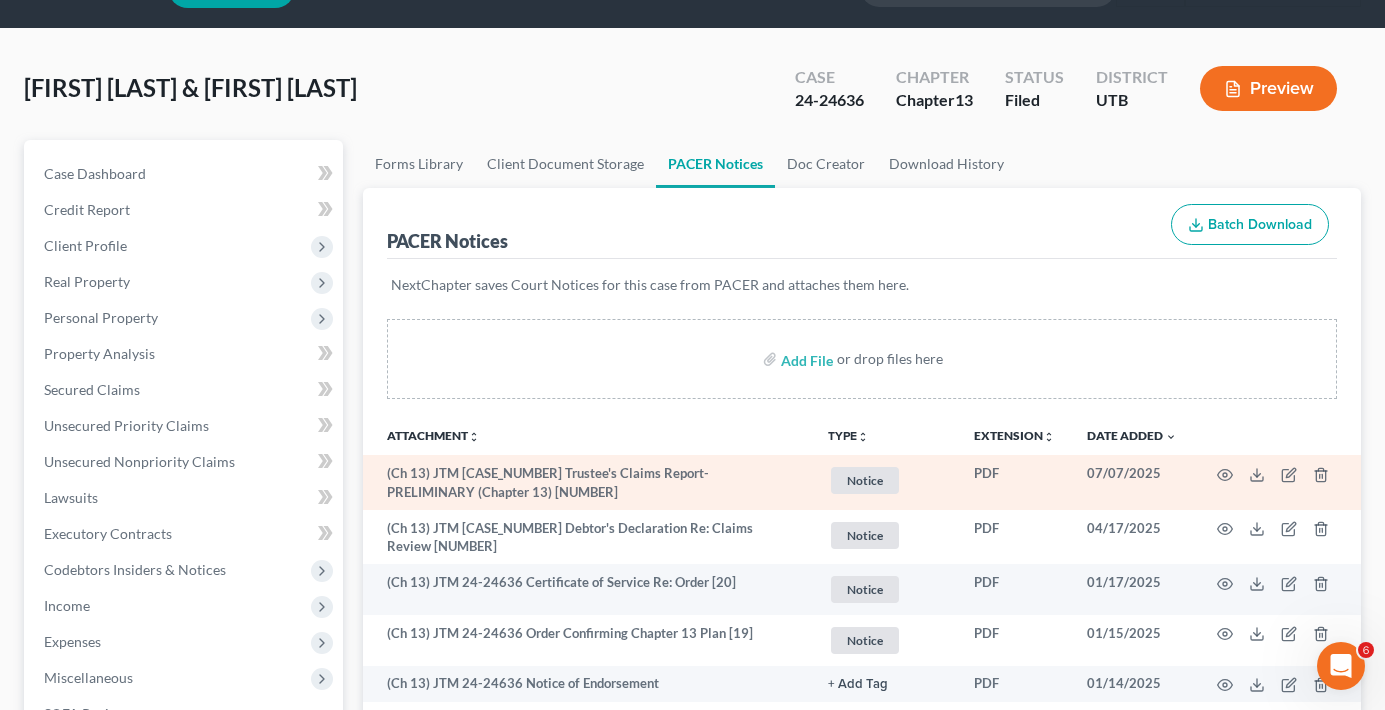 scroll, scrollTop: 100, scrollLeft: 0, axis: vertical 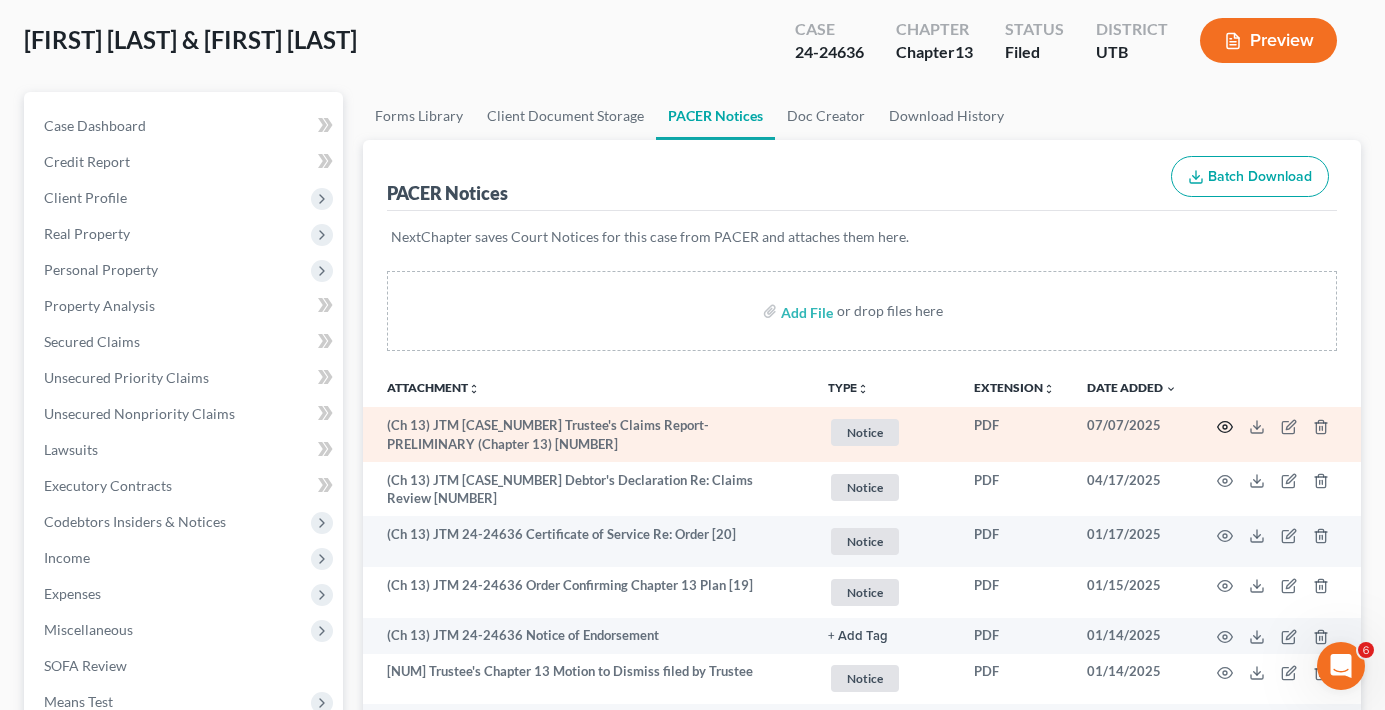 click 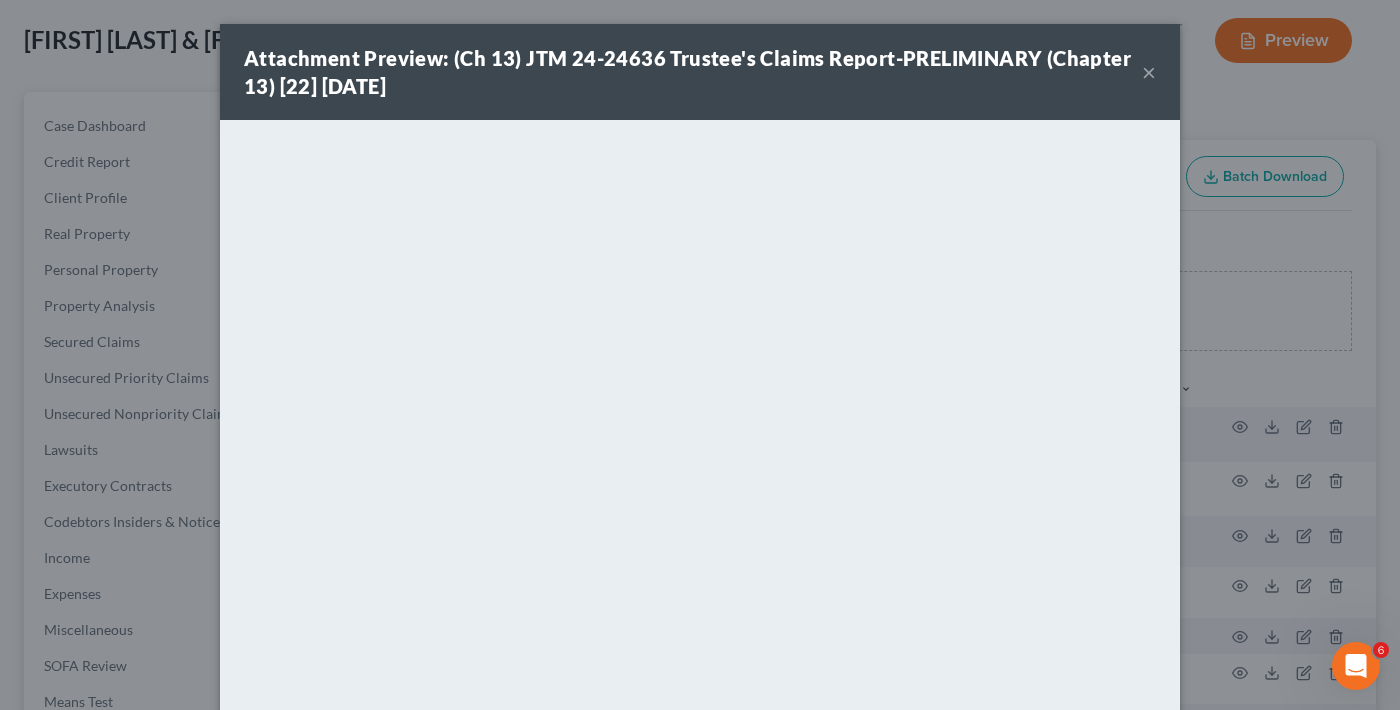 click on "×" at bounding box center (1149, 72) 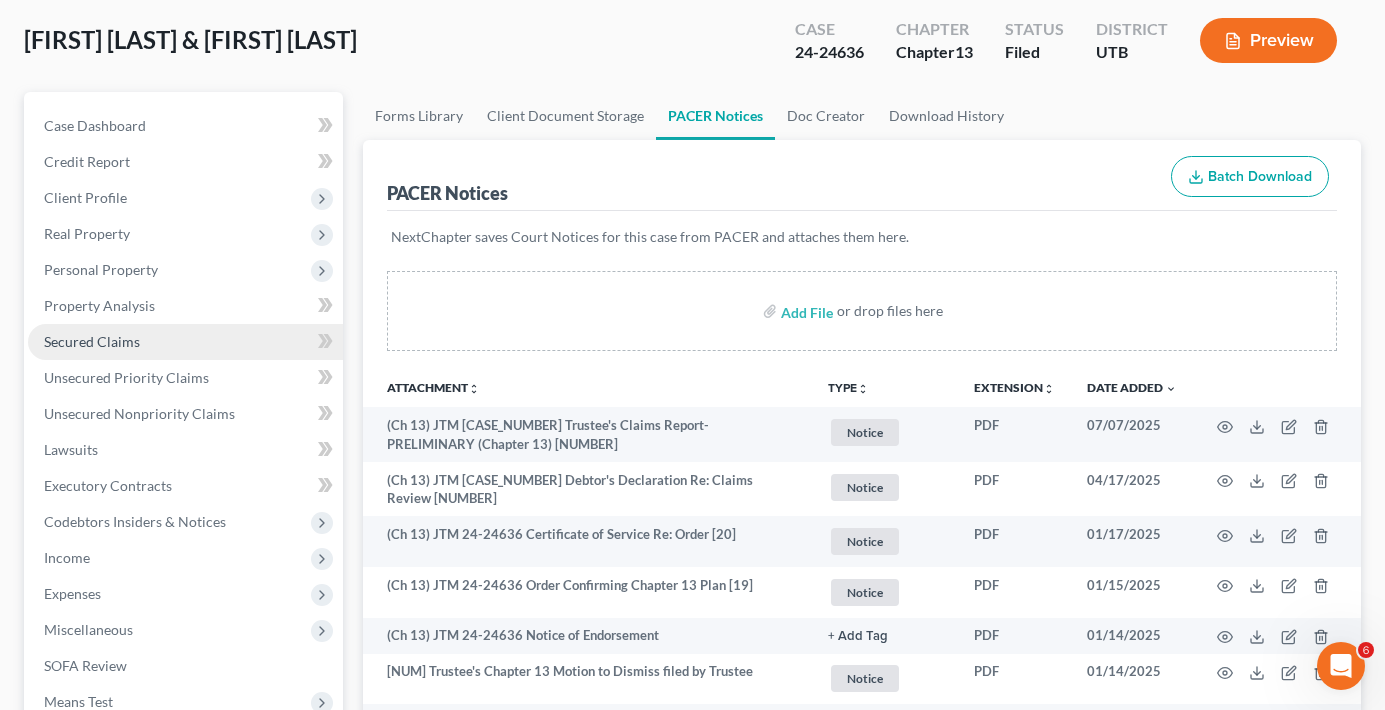 click on "Secured Claims" at bounding box center [185, 342] 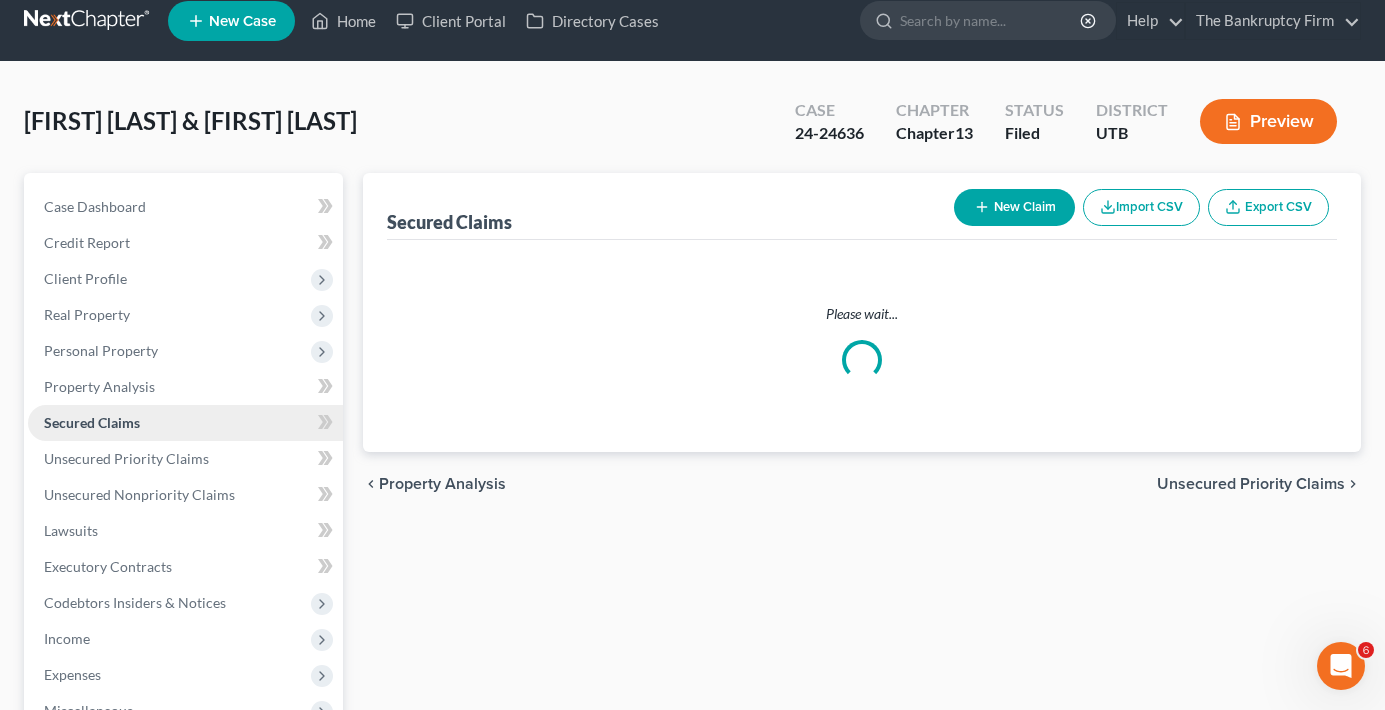 scroll, scrollTop: 0, scrollLeft: 0, axis: both 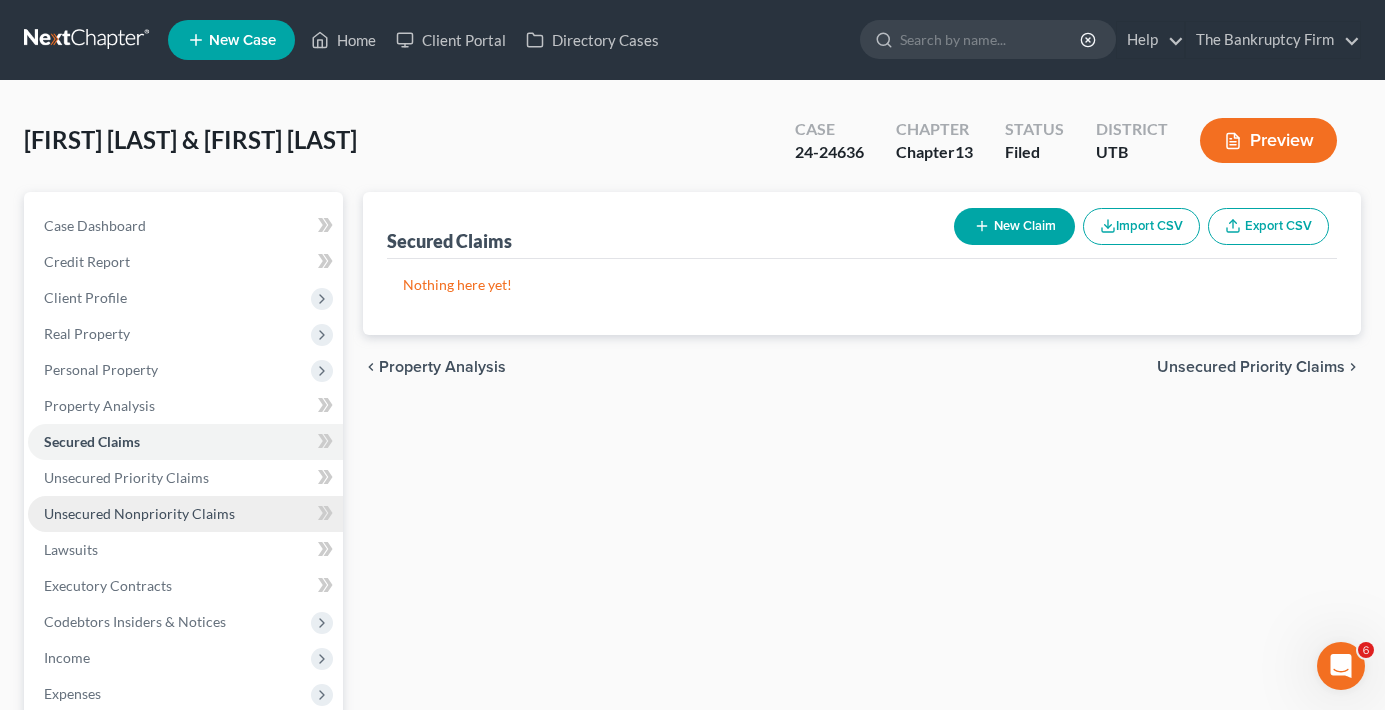 click on "Unsecured Nonpriority Claims" at bounding box center (139, 513) 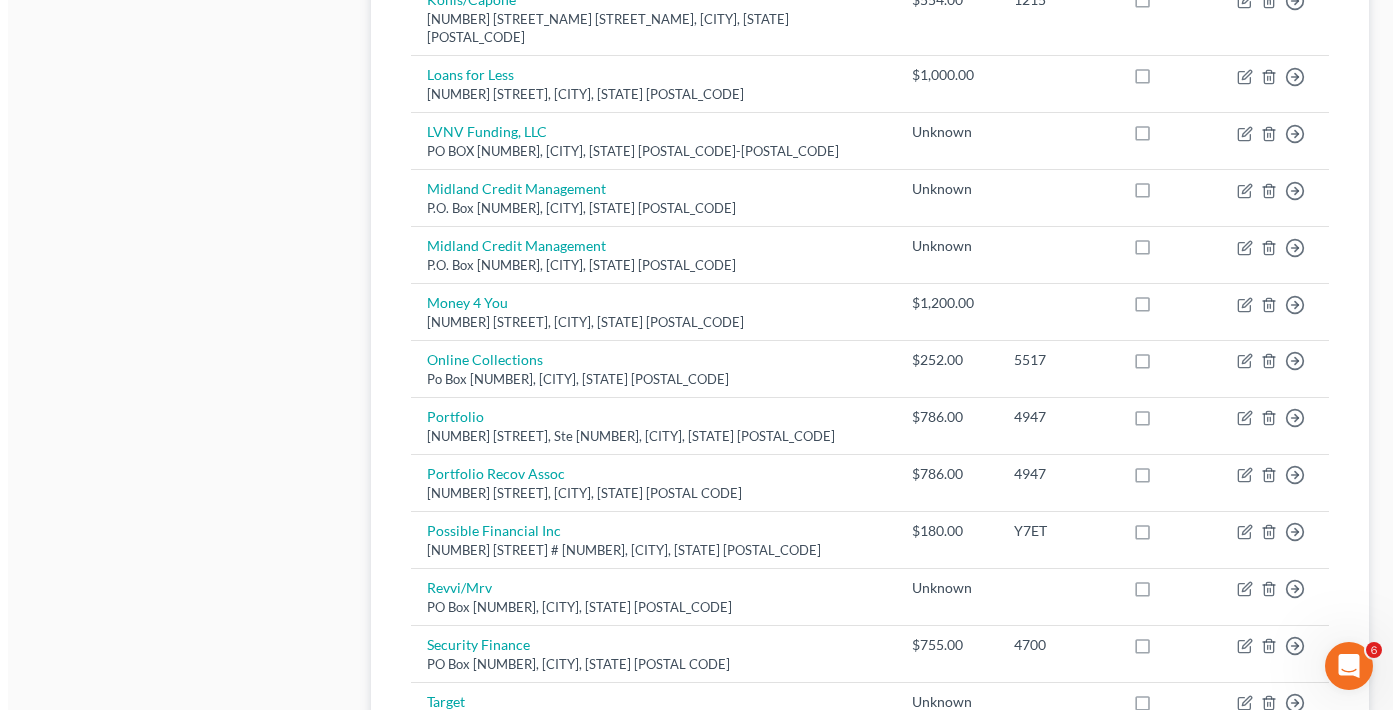 scroll, scrollTop: 1405, scrollLeft: 0, axis: vertical 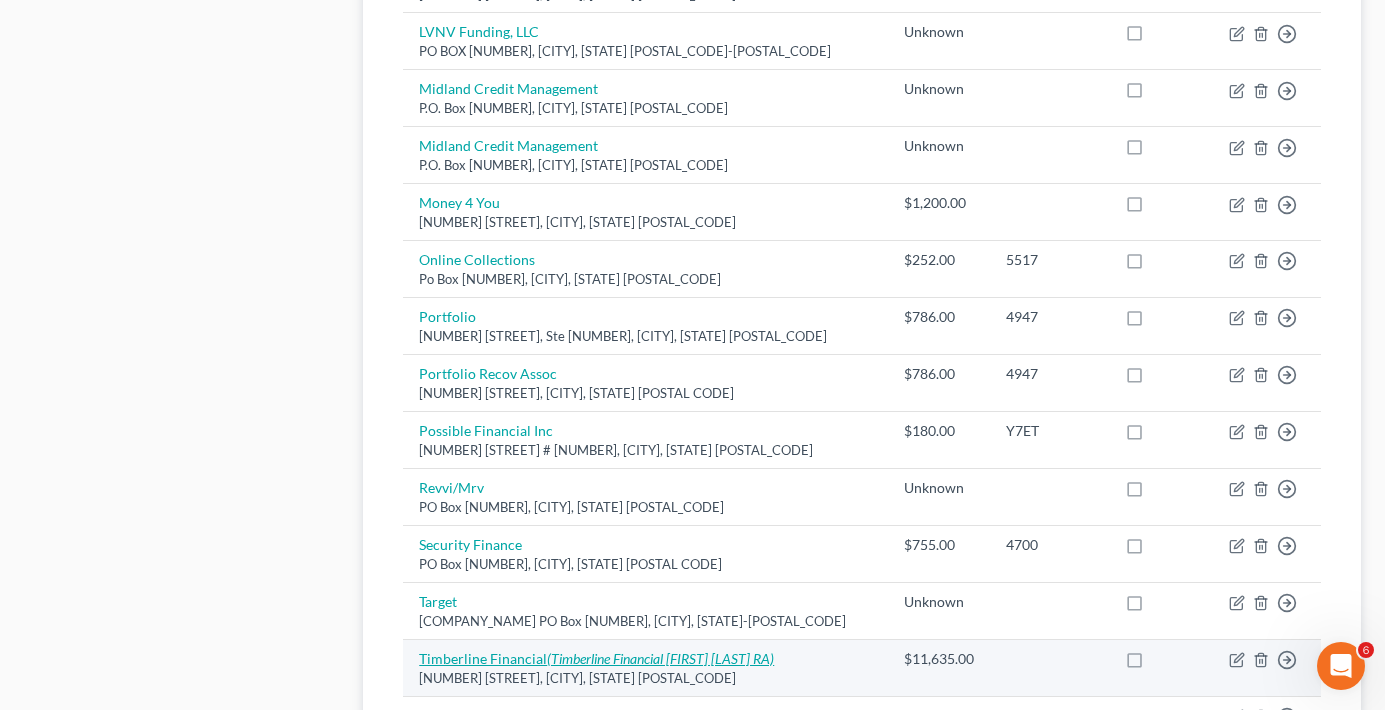 click on "Timberline Financial  (Timberline Financial Troy Long RA)" at bounding box center [596, 658] 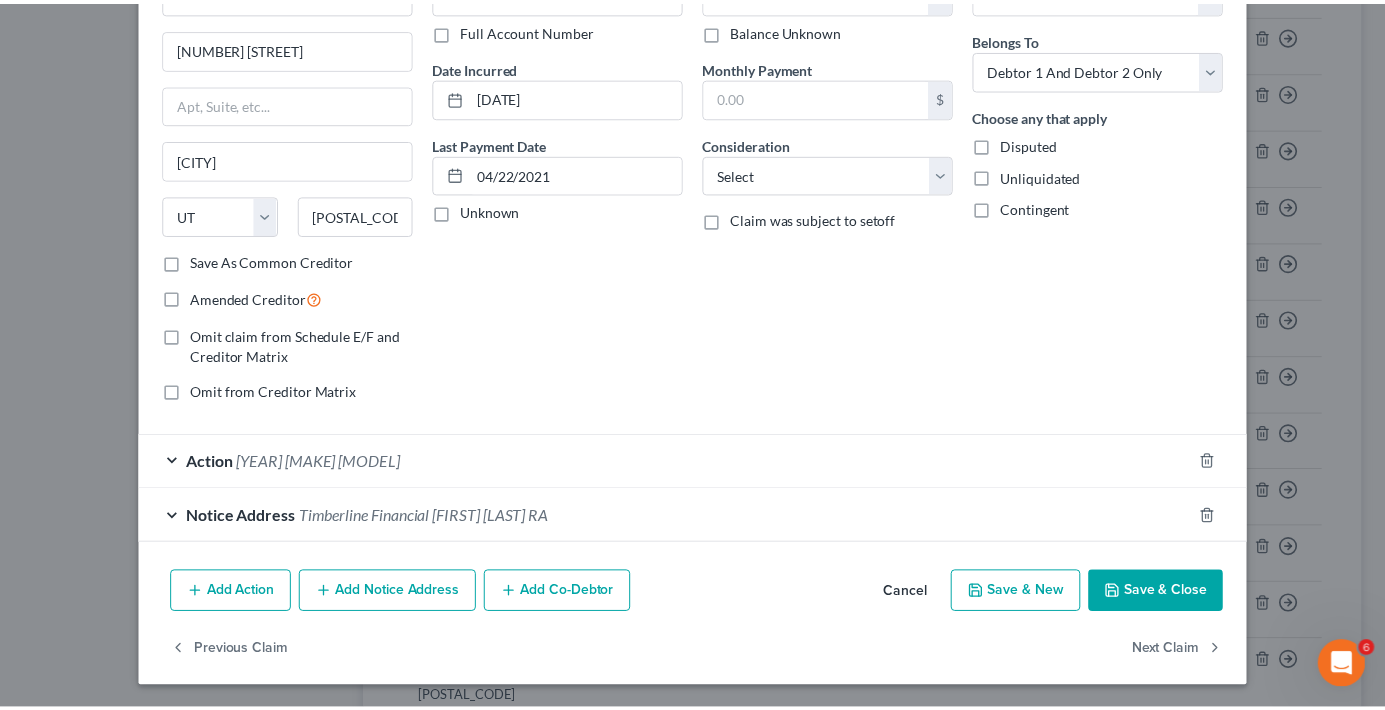 scroll, scrollTop: 142, scrollLeft: 0, axis: vertical 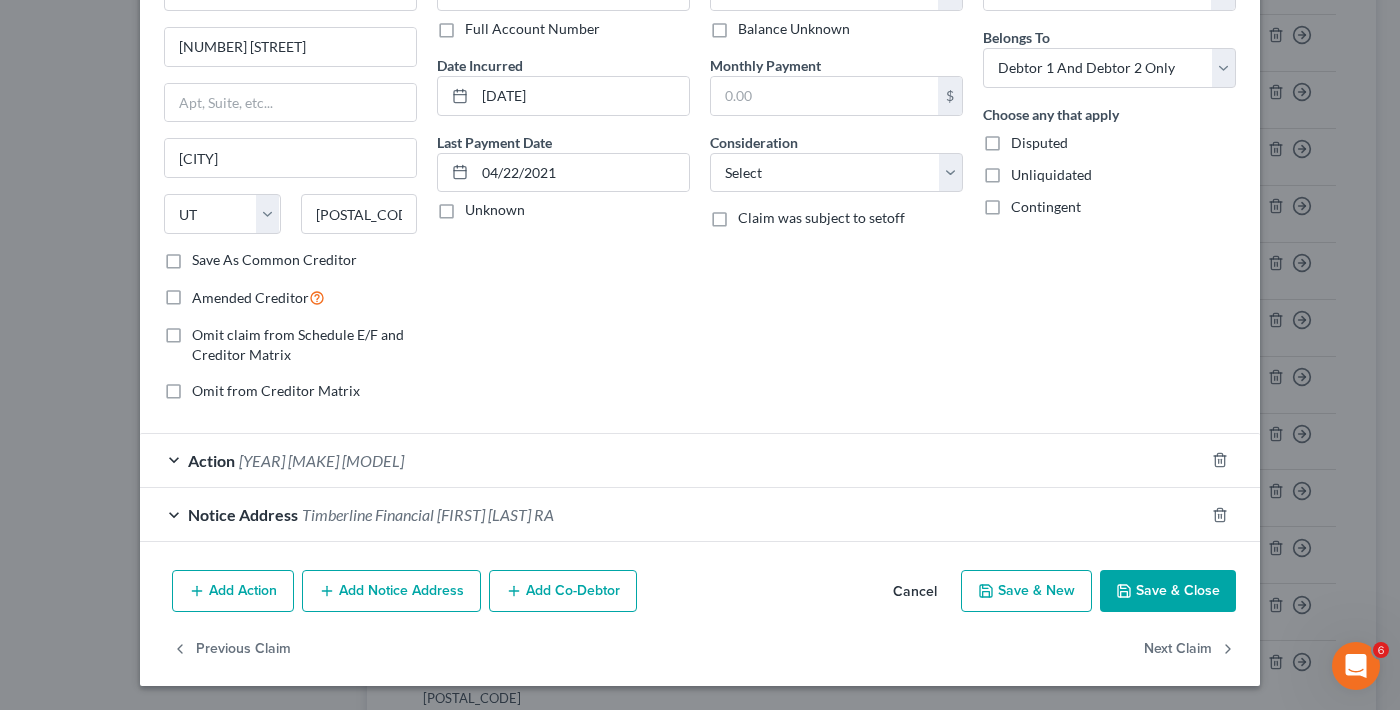 click on "Cancel" at bounding box center [915, 592] 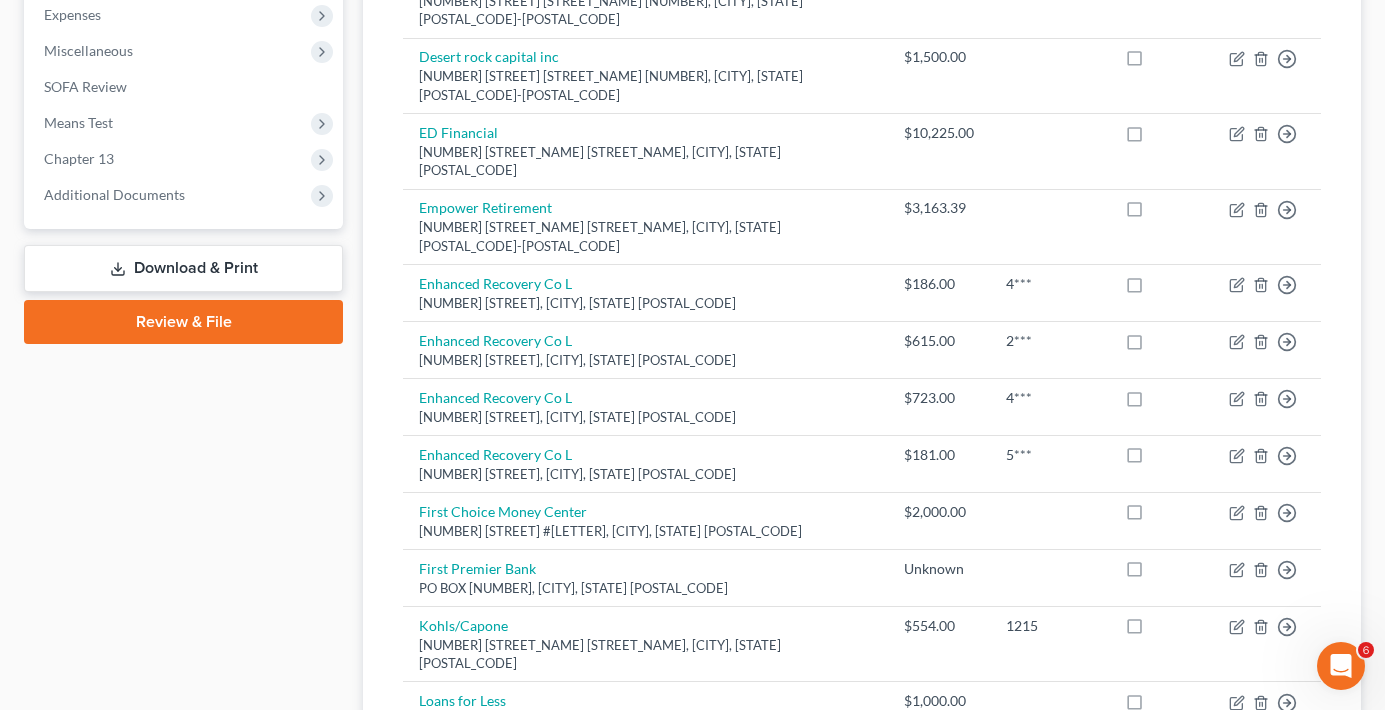 scroll, scrollTop: 305, scrollLeft: 0, axis: vertical 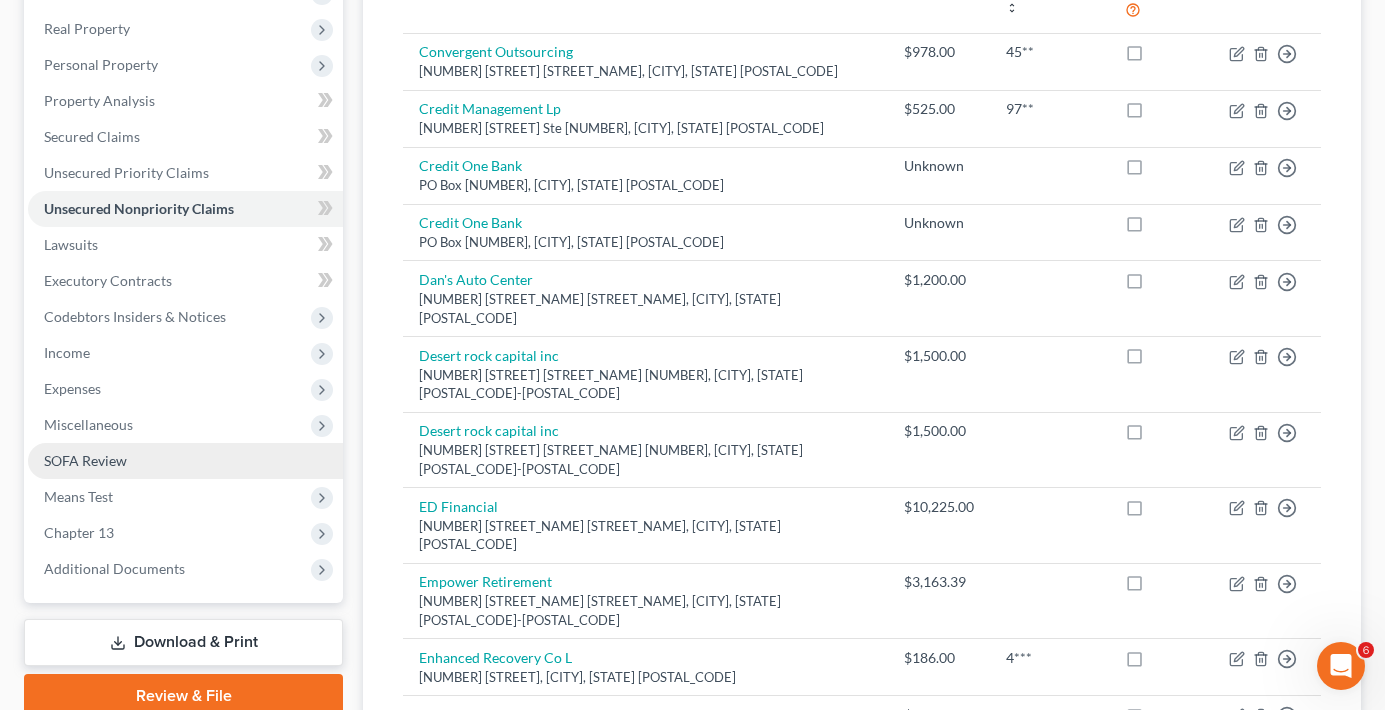 click on "SOFA Review" at bounding box center (185, 461) 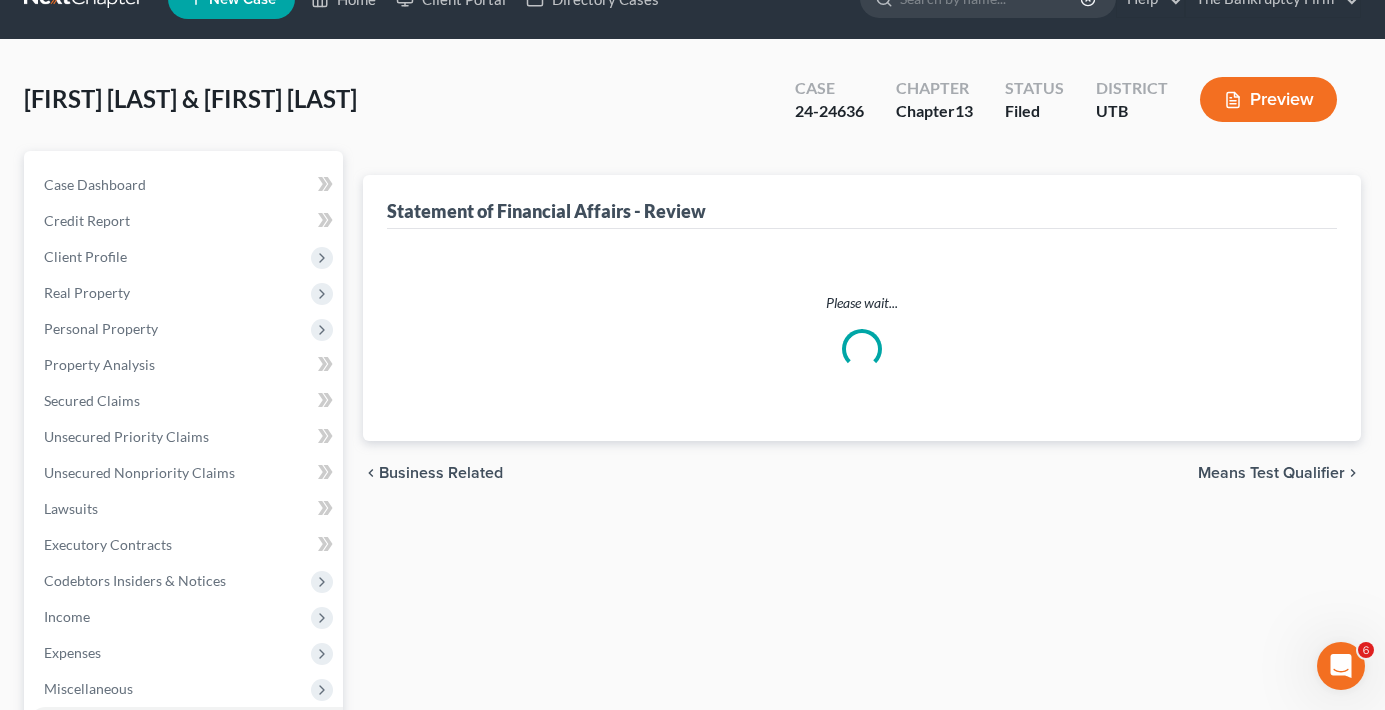 scroll, scrollTop: 0, scrollLeft: 0, axis: both 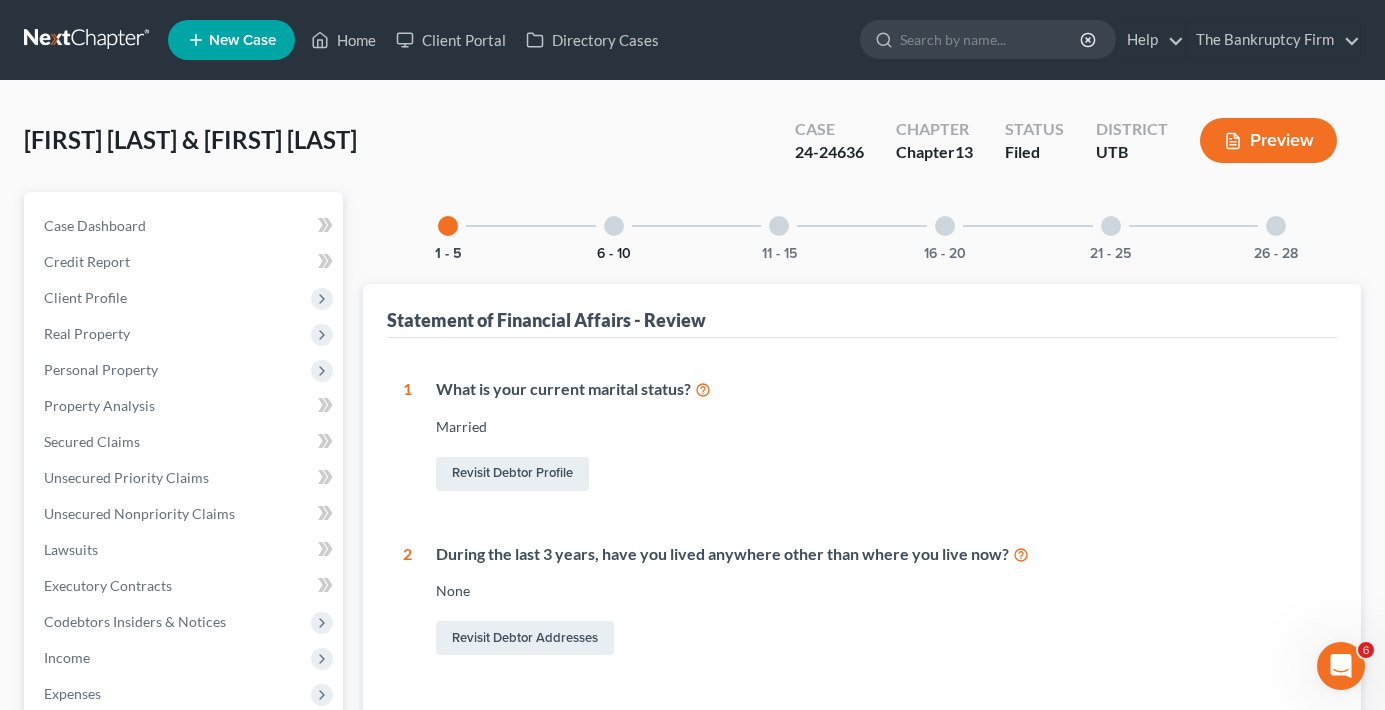 click on "6 - 10" at bounding box center (614, 254) 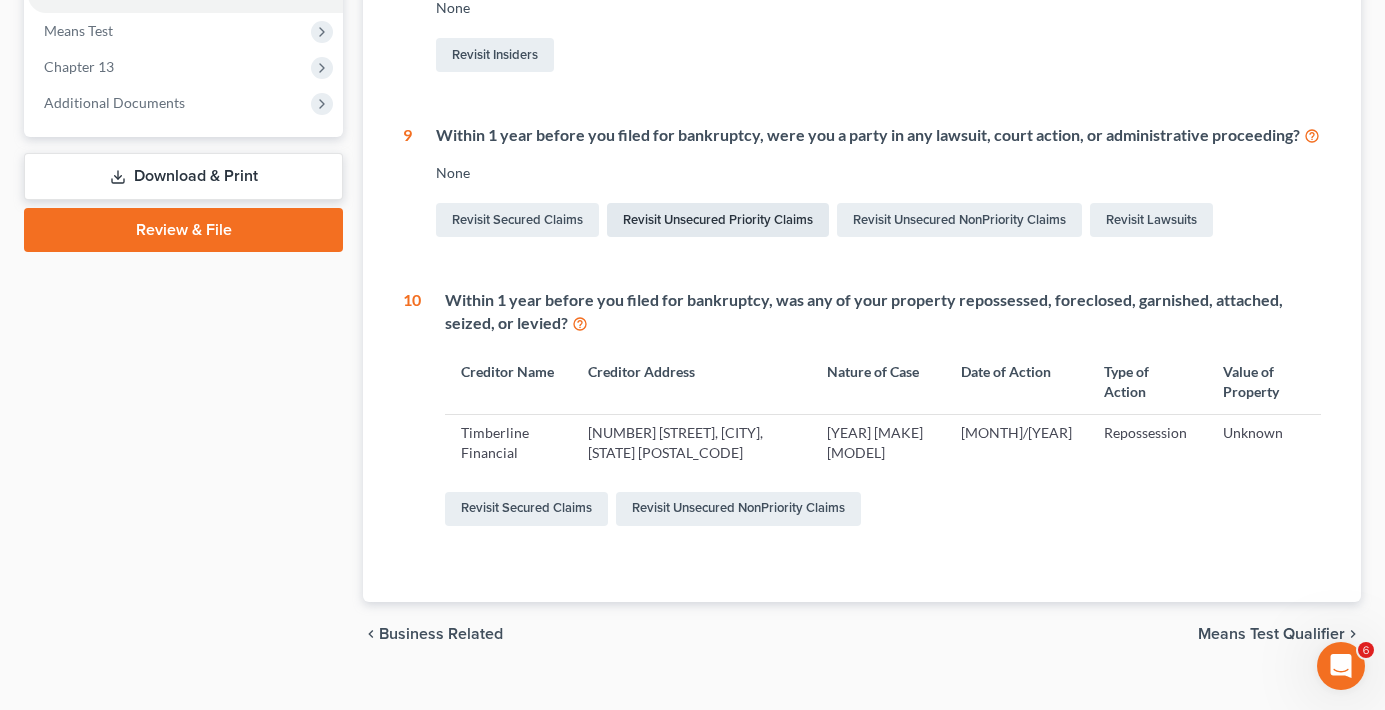 scroll, scrollTop: 803, scrollLeft: 0, axis: vertical 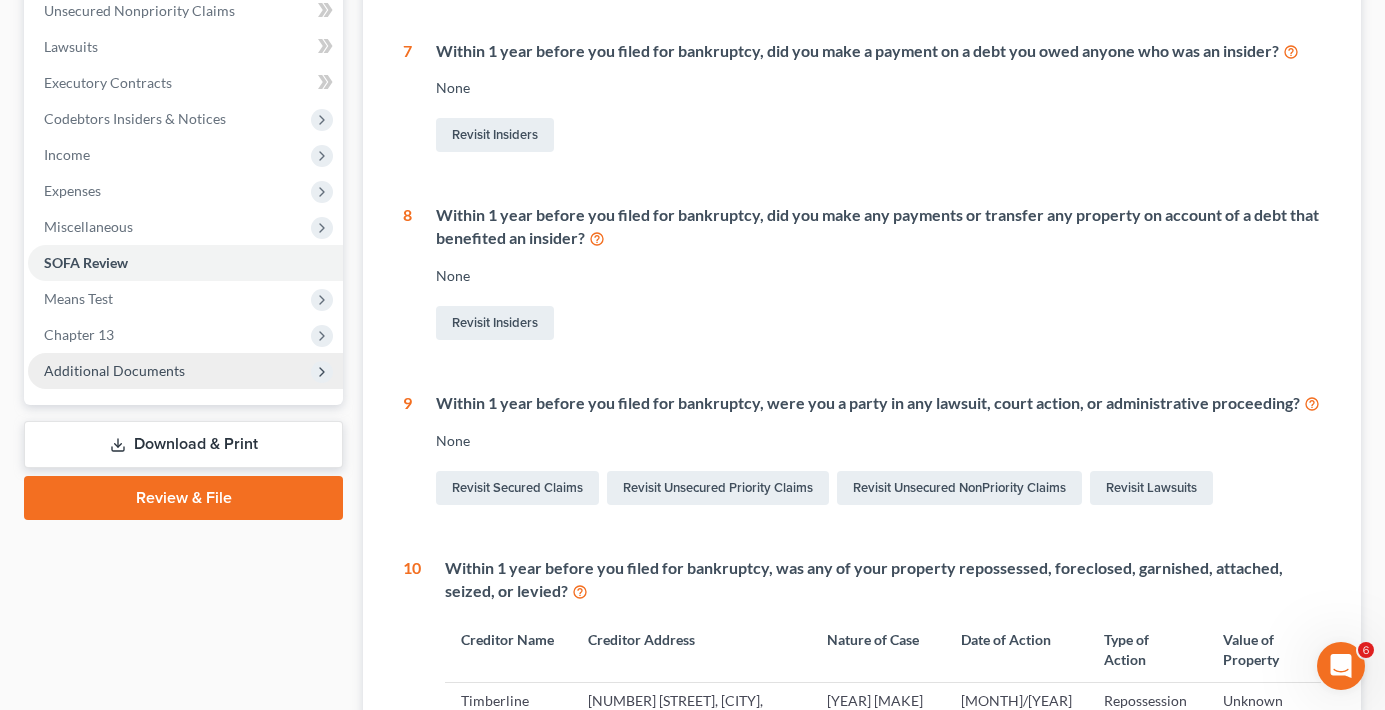 click on "Additional Documents" at bounding box center (185, 371) 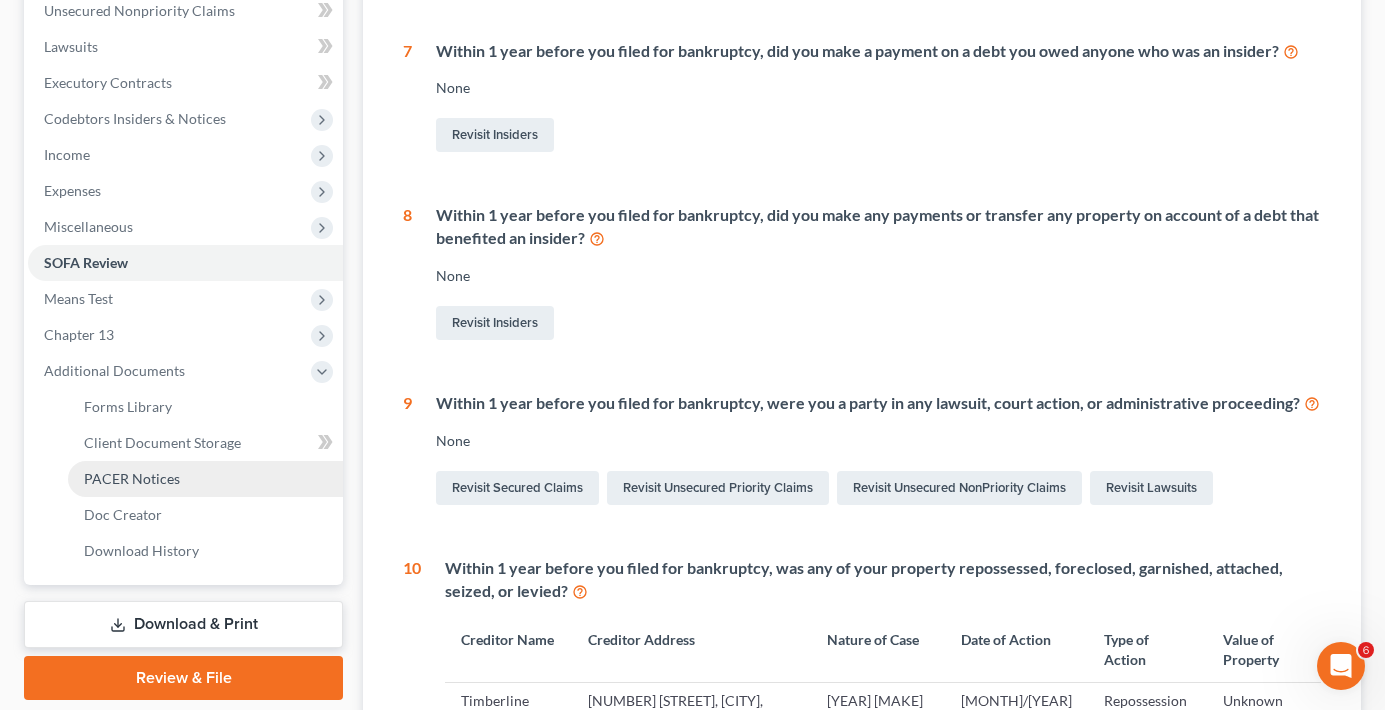 click on "PACER Notices" at bounding box center (132, 478) 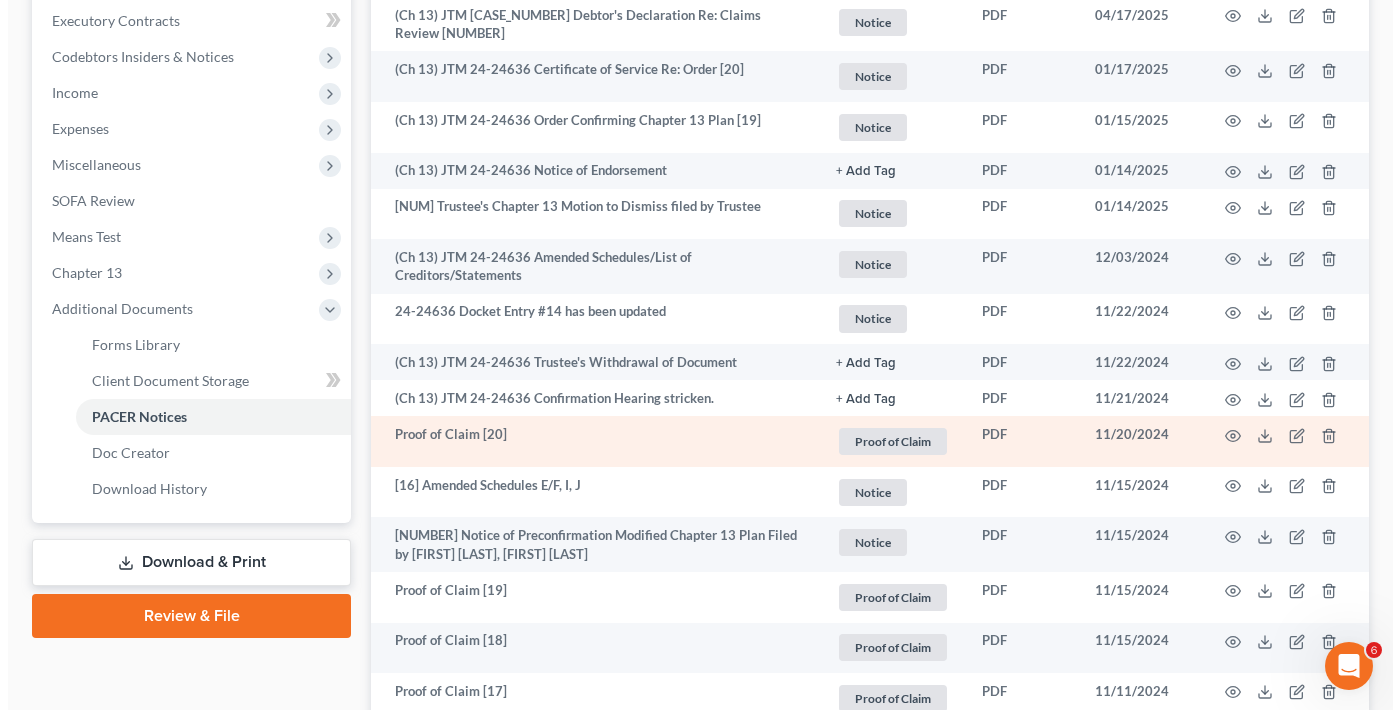 scroll, scrollTop: 600, scrollLeft: 0, axis: vertical 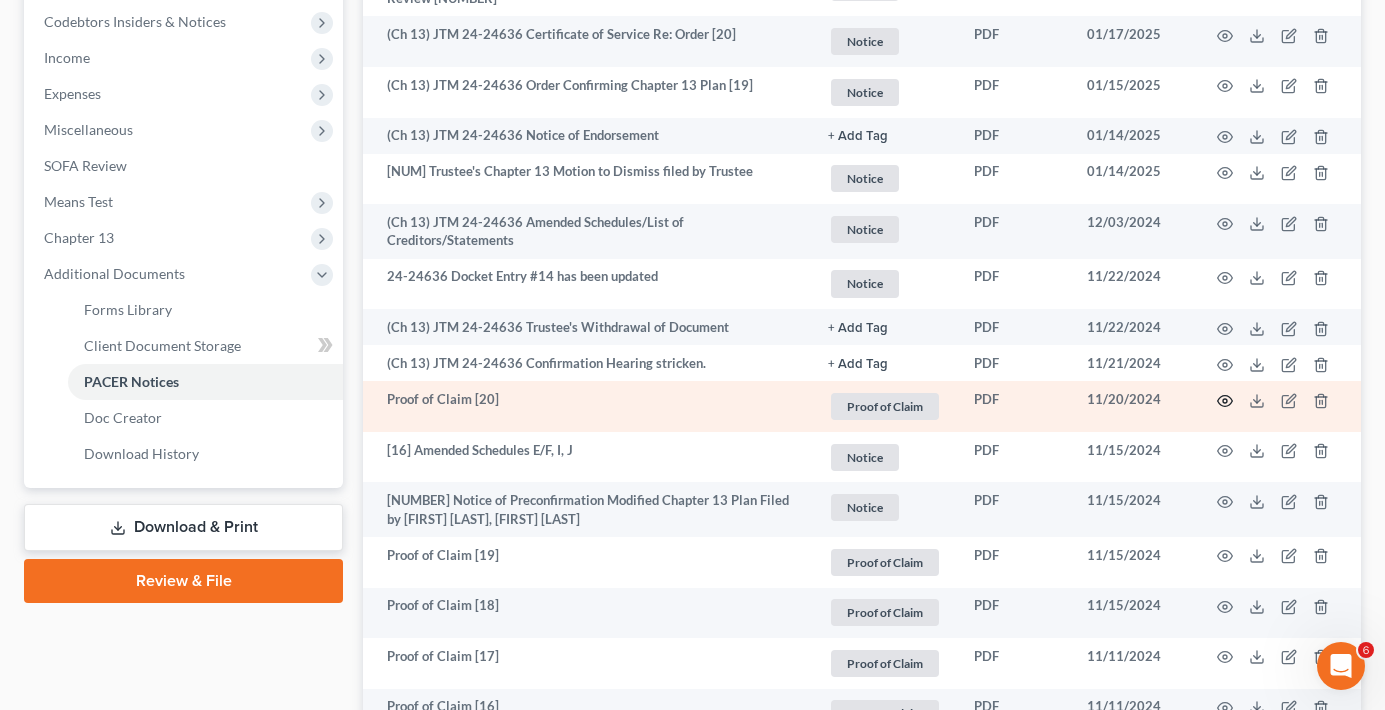 click 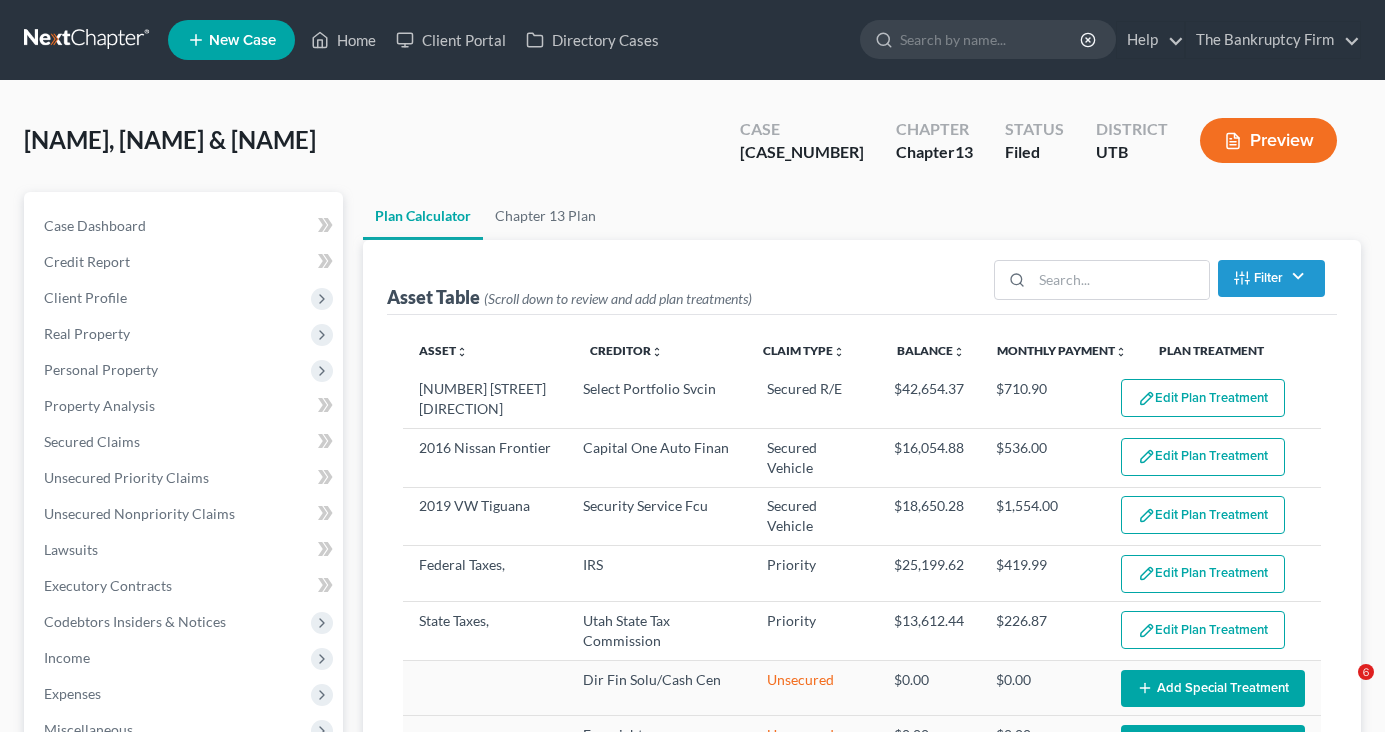 select on "59" 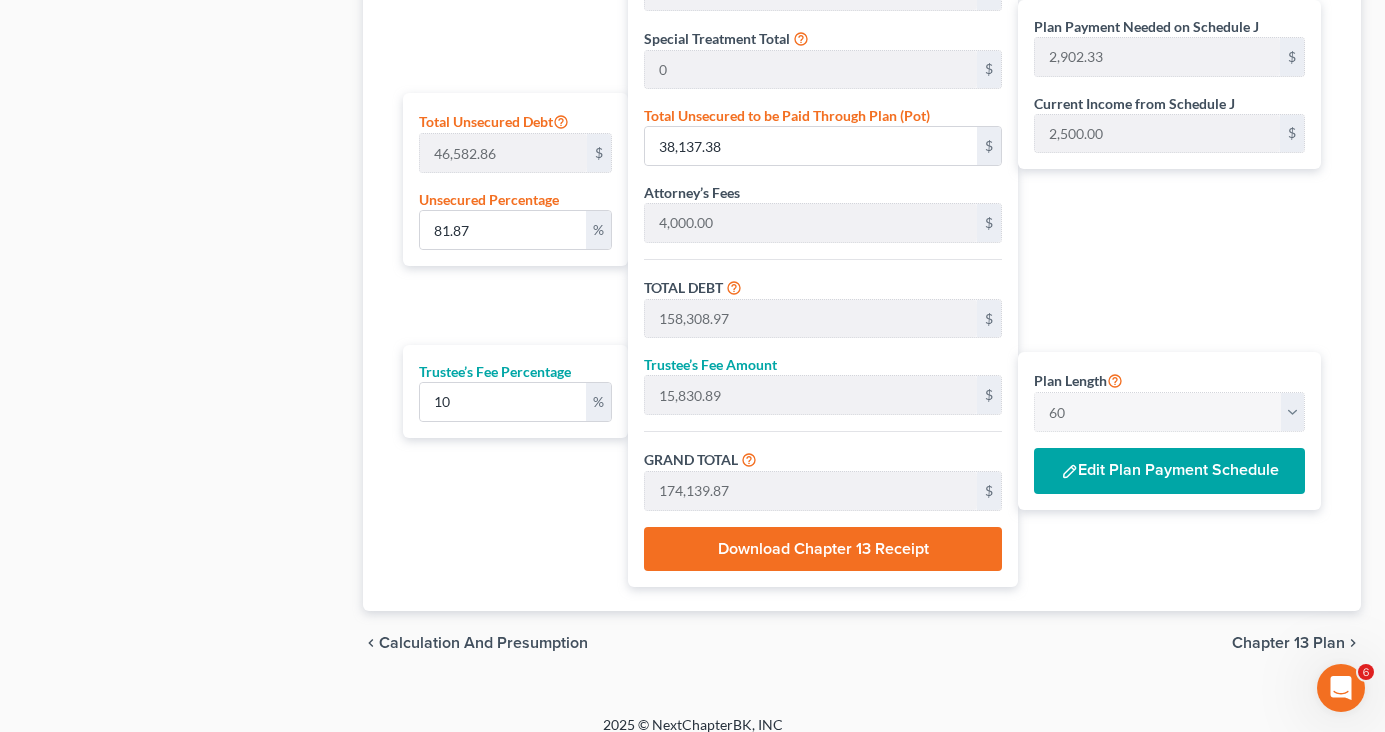 scroll, scrollTop: 0, scrollLeft: 0, axis: both 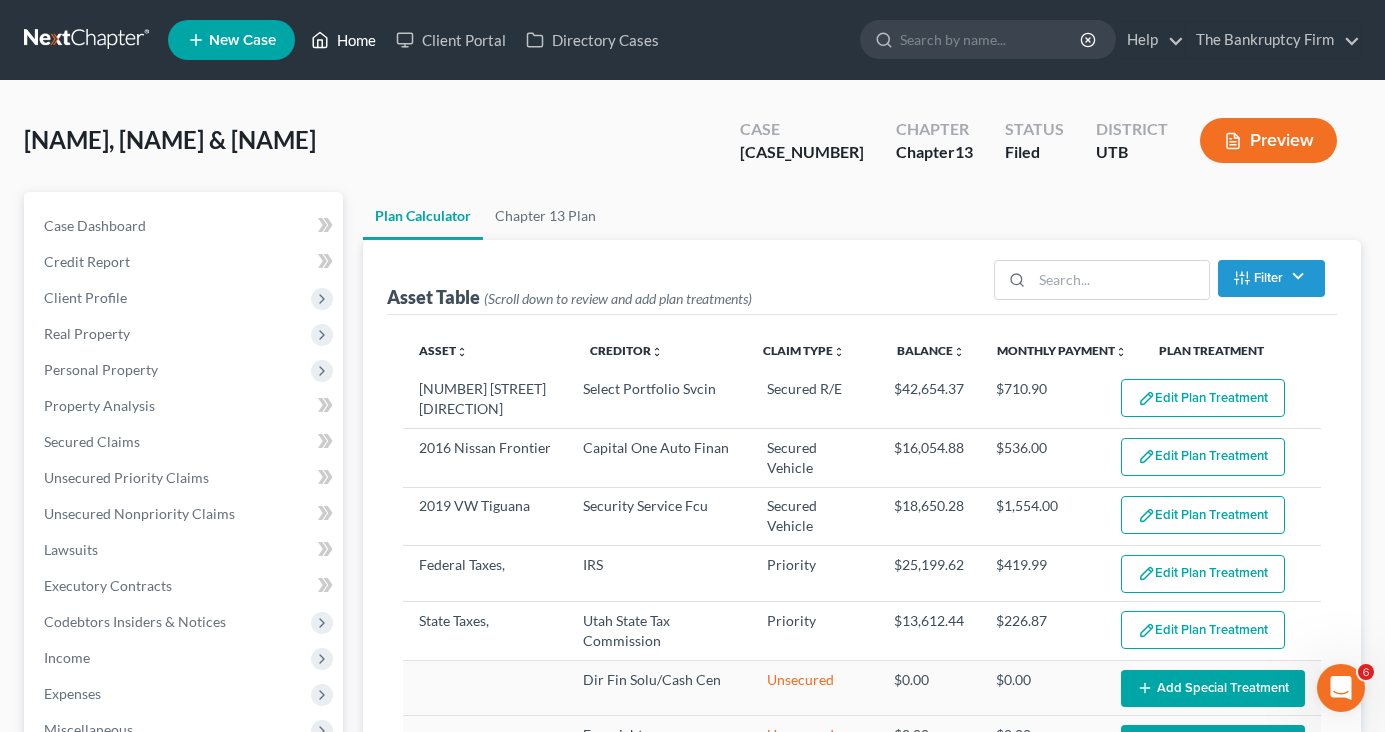 click 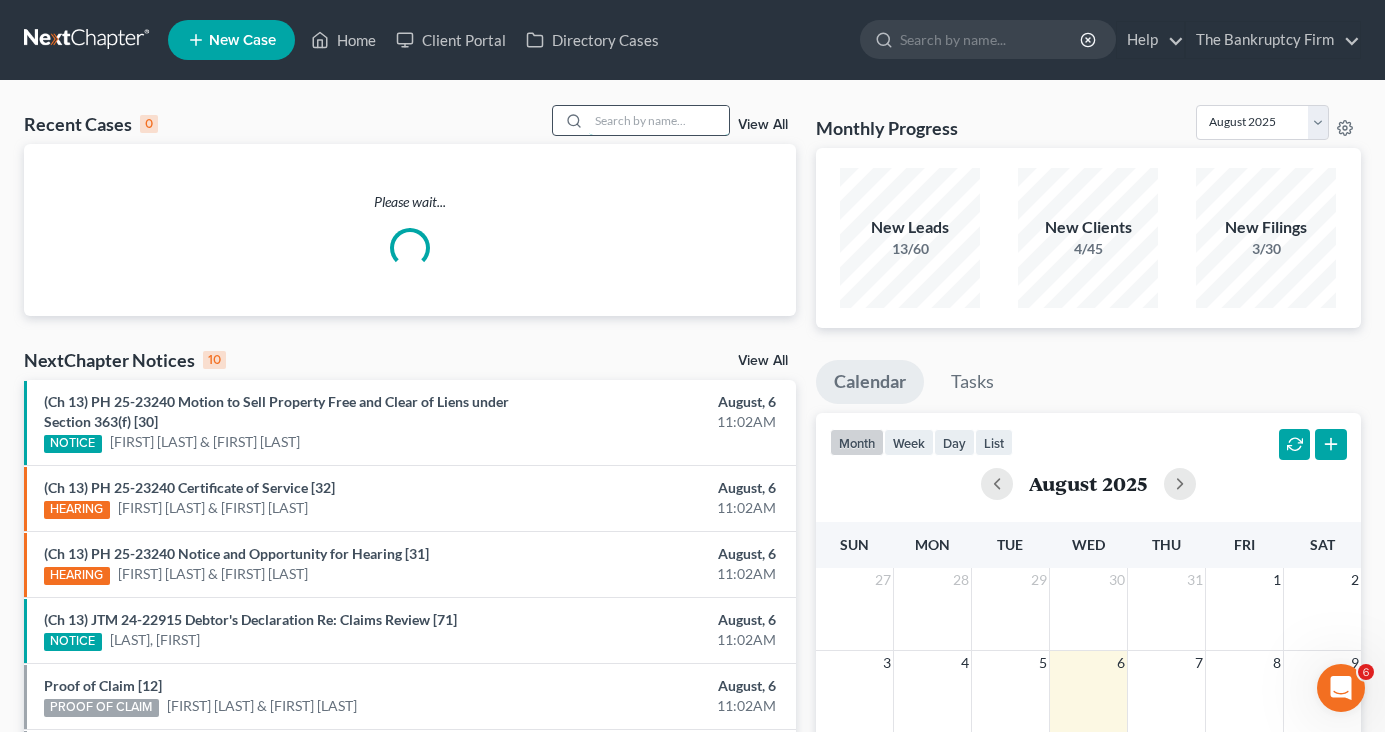 click at bounding box center [659, 120] 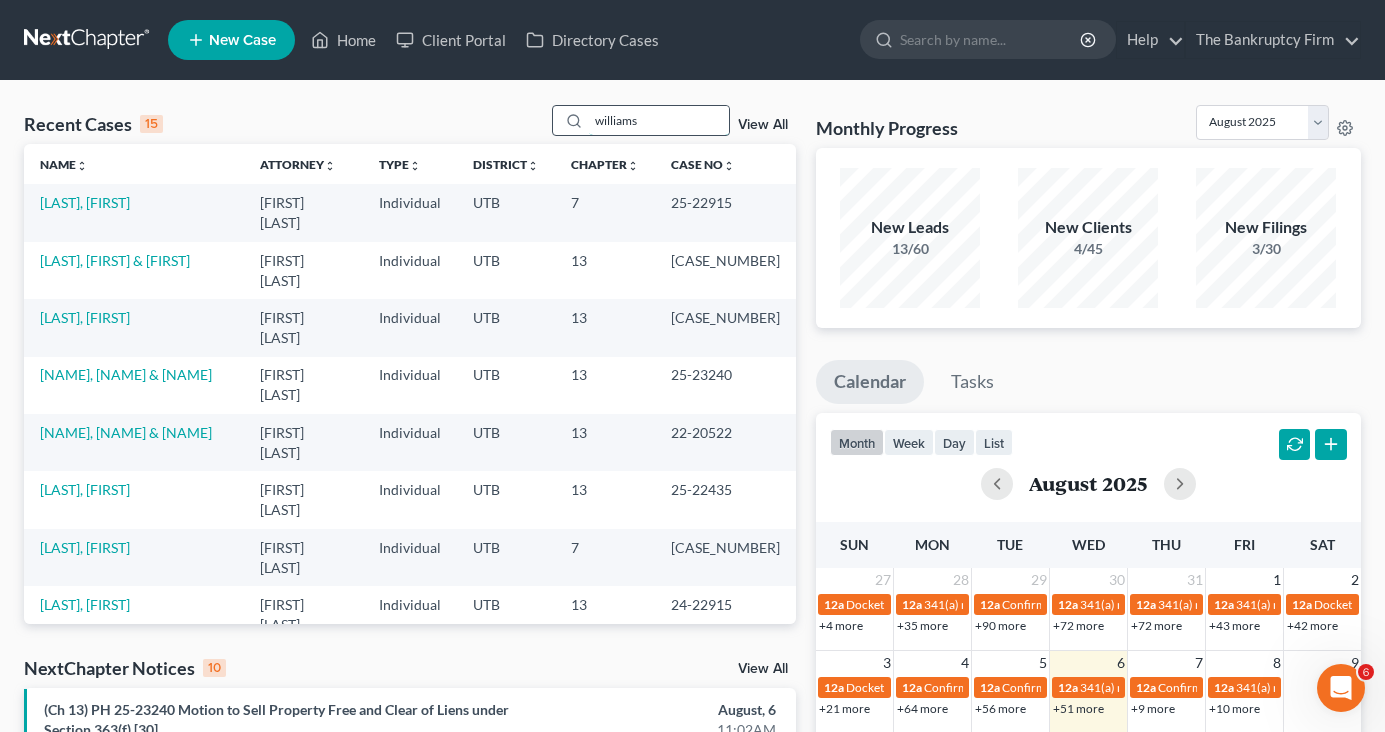 type on "williams" 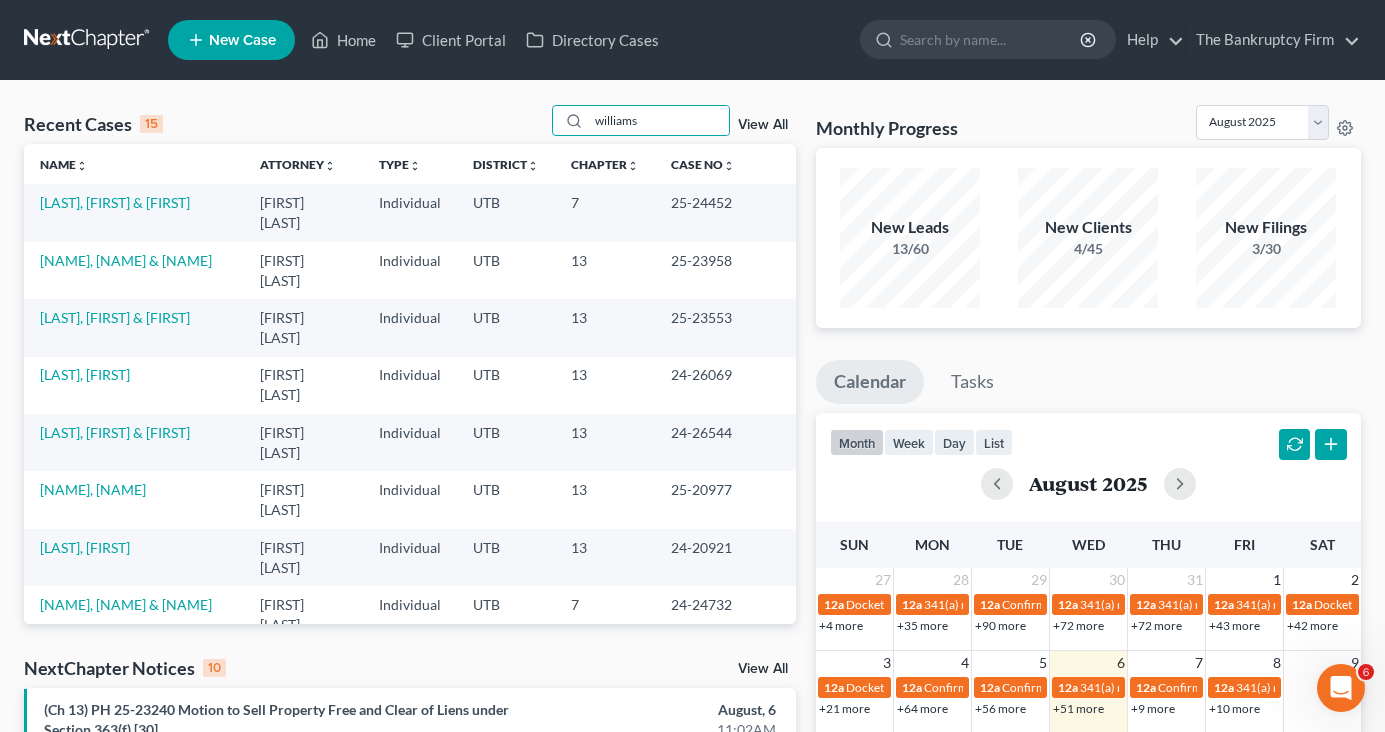 click on "[LAST], [FIRST] & [FIRST] [LAST]" at bounding box center [115, 729] 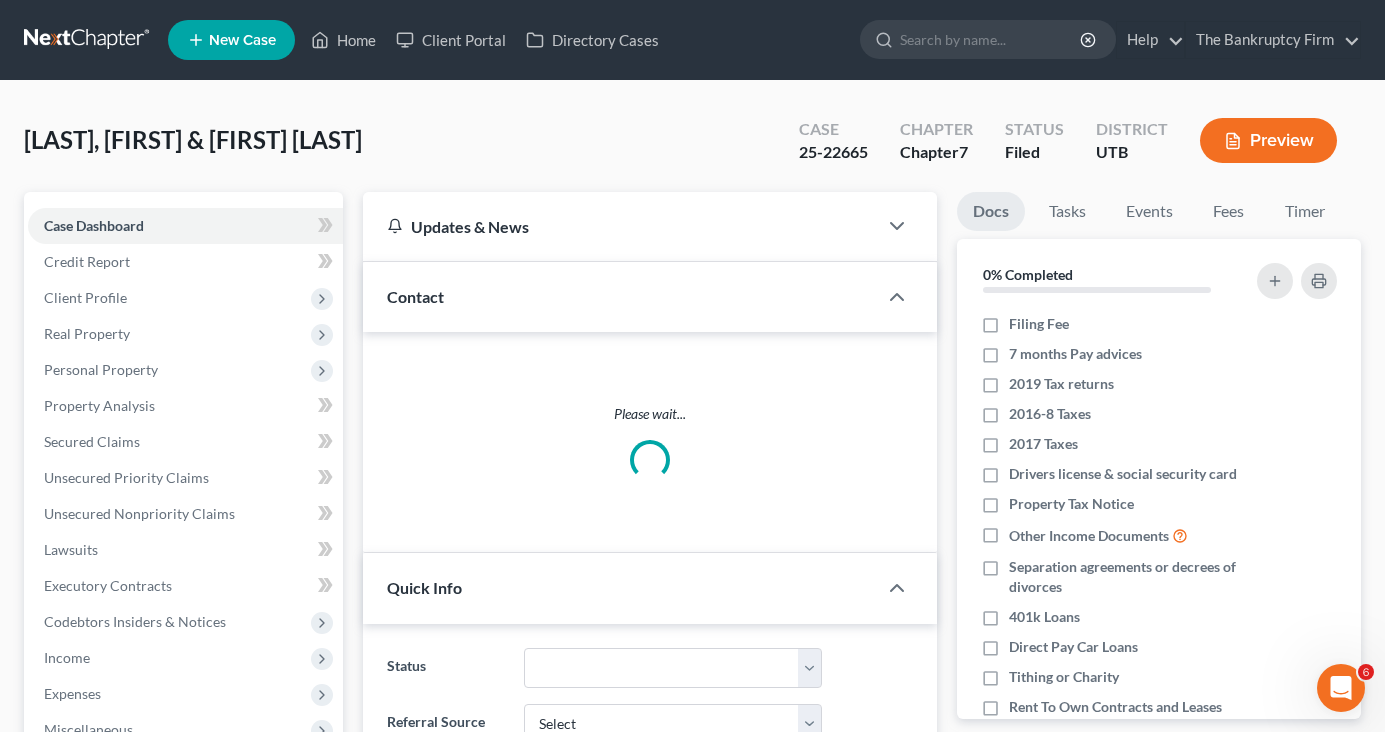 scroll, scrollTop: 251, scrollLeft: 0, axis: vertical 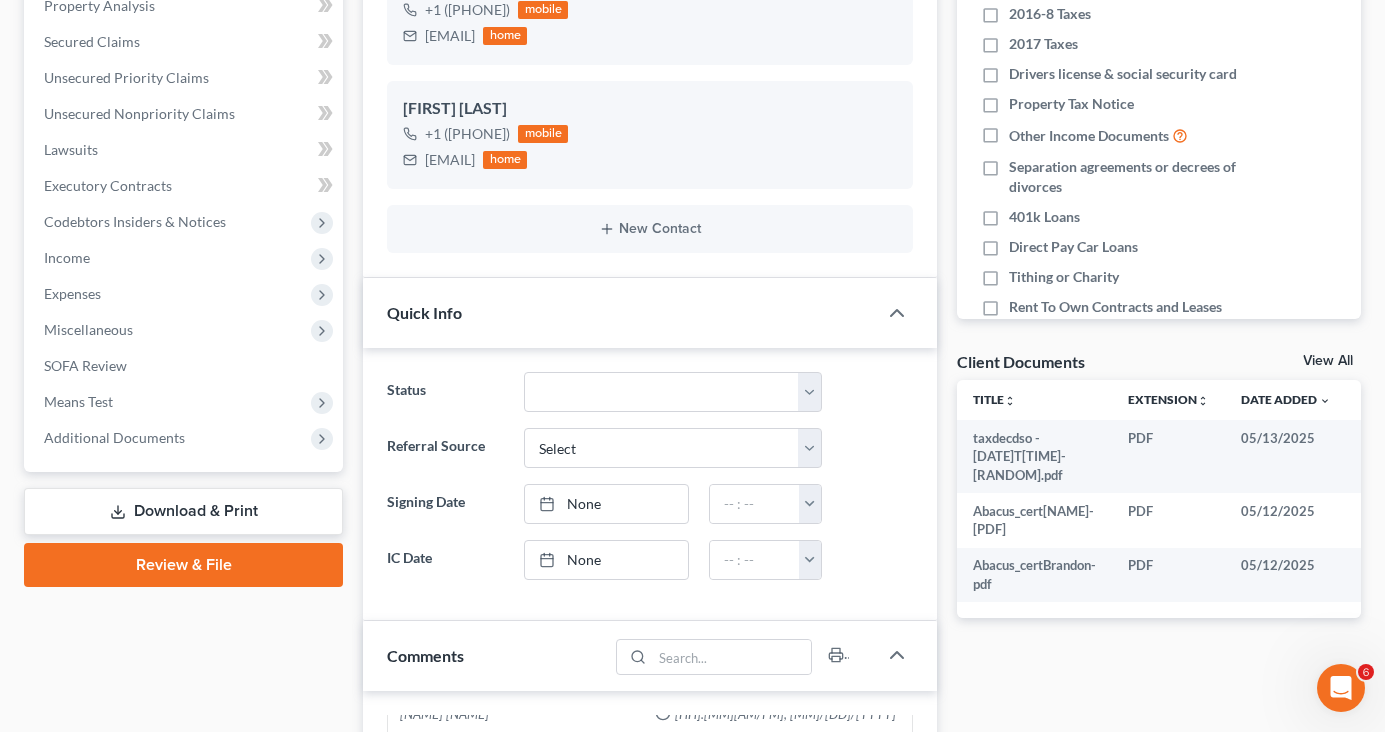 click on "View All" at bounding box center [1328, 361] 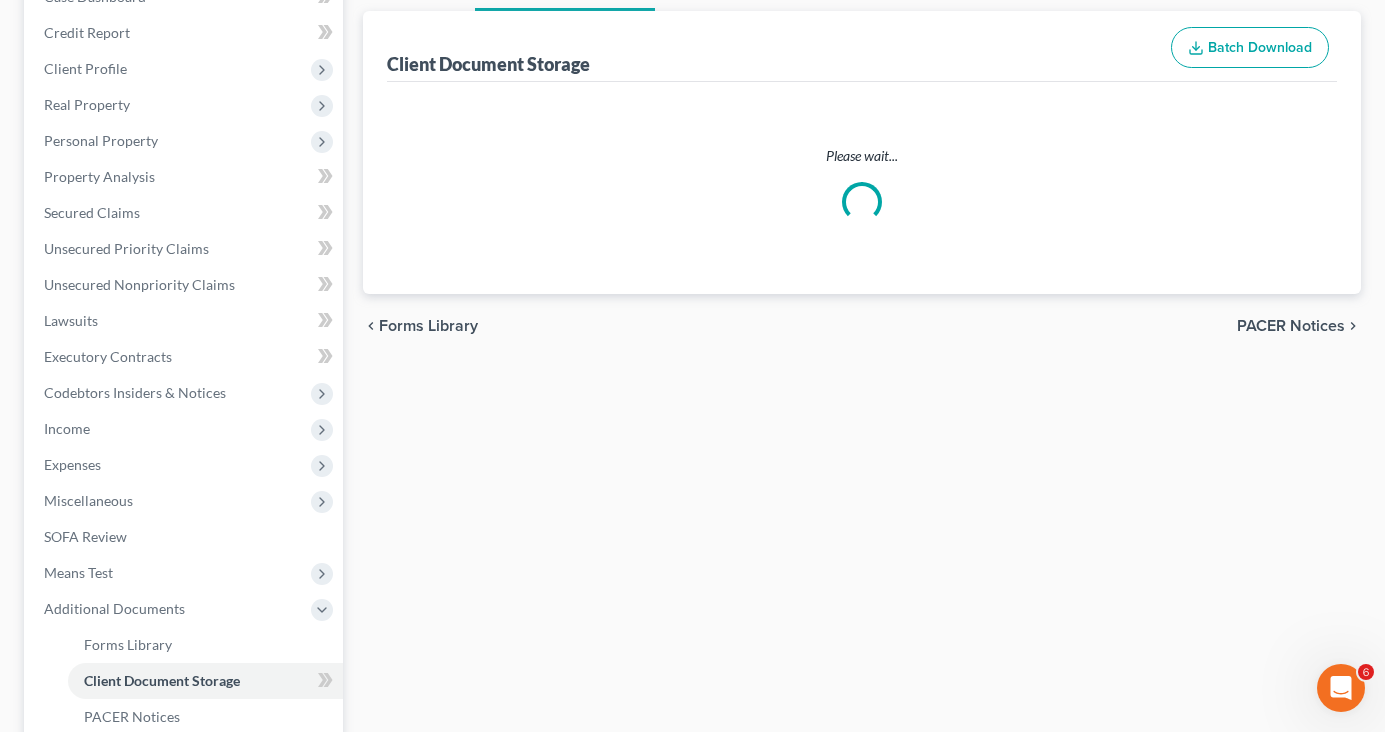 select on "30" 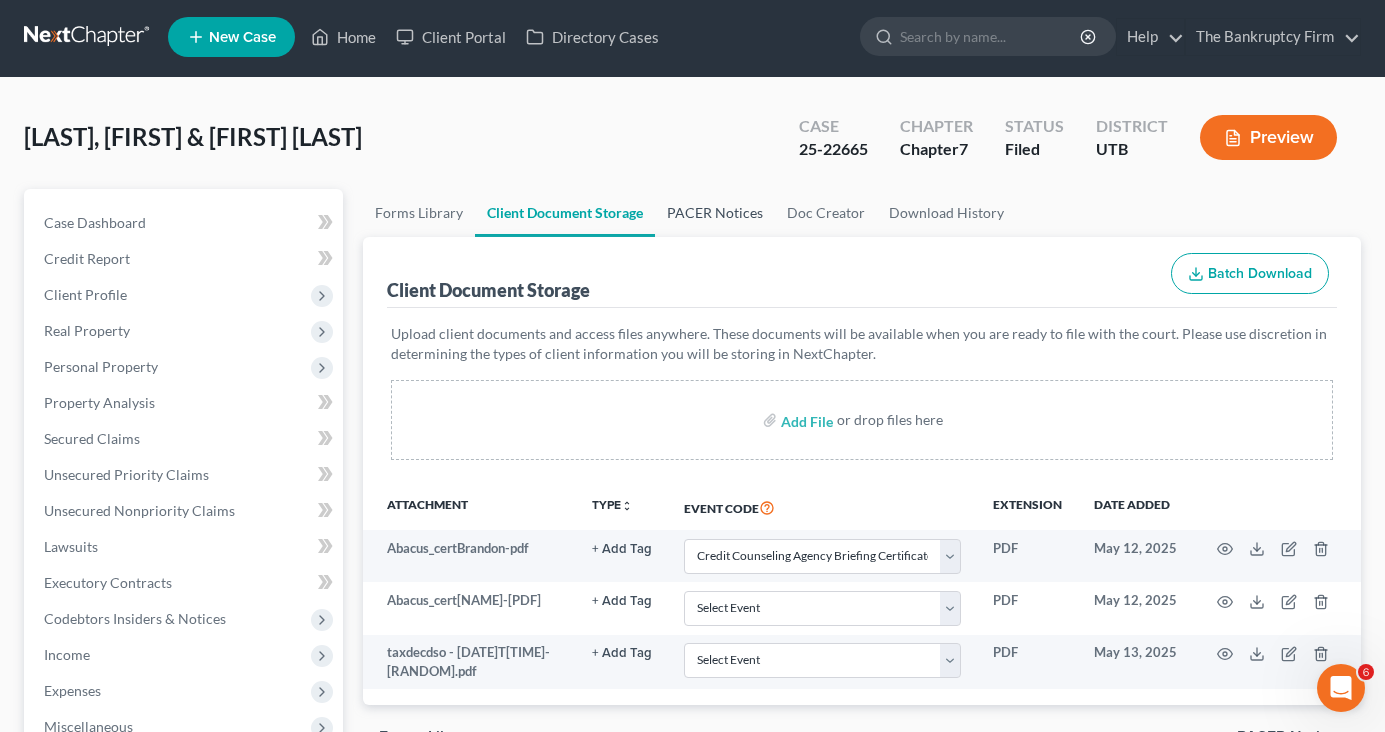 scroll, scrollTop: 0, scrollLeft: 0, axis: both 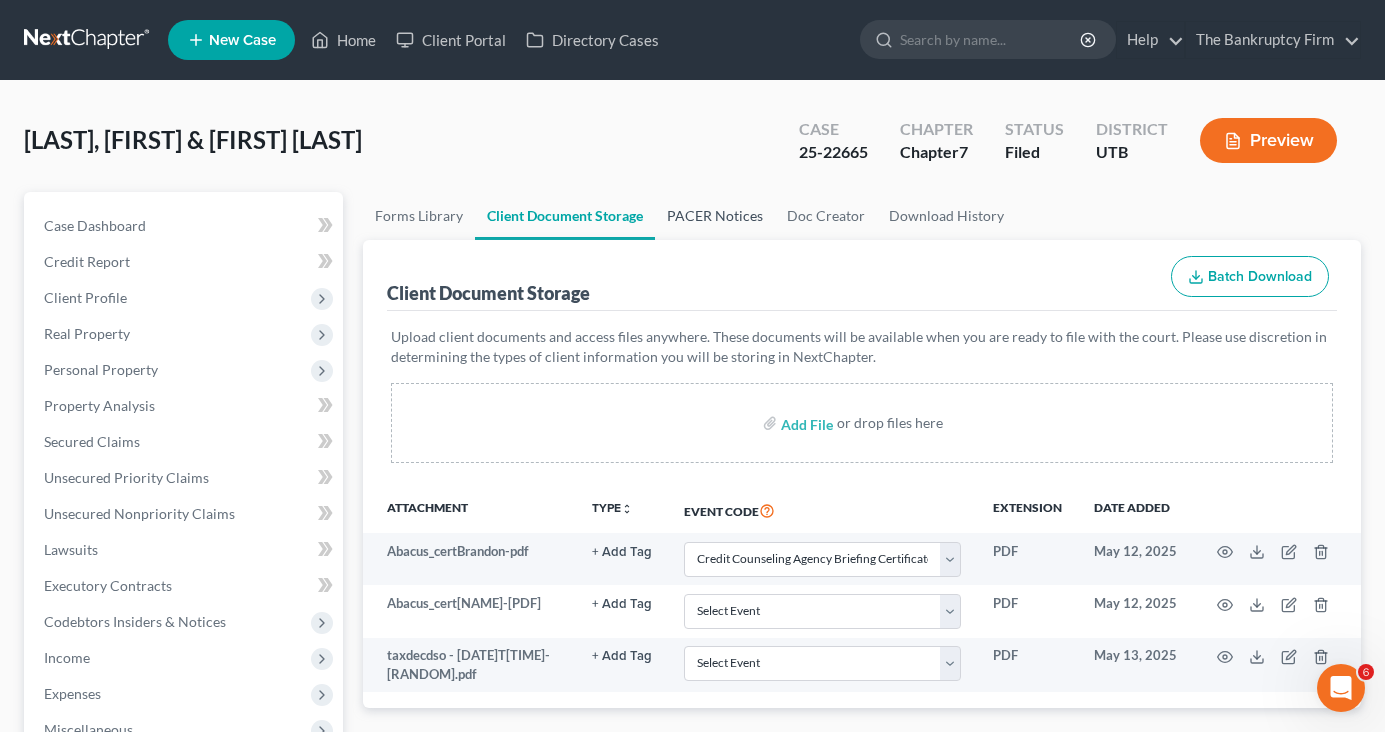 click on "PACER Notices" at bounding box center [715, 216] 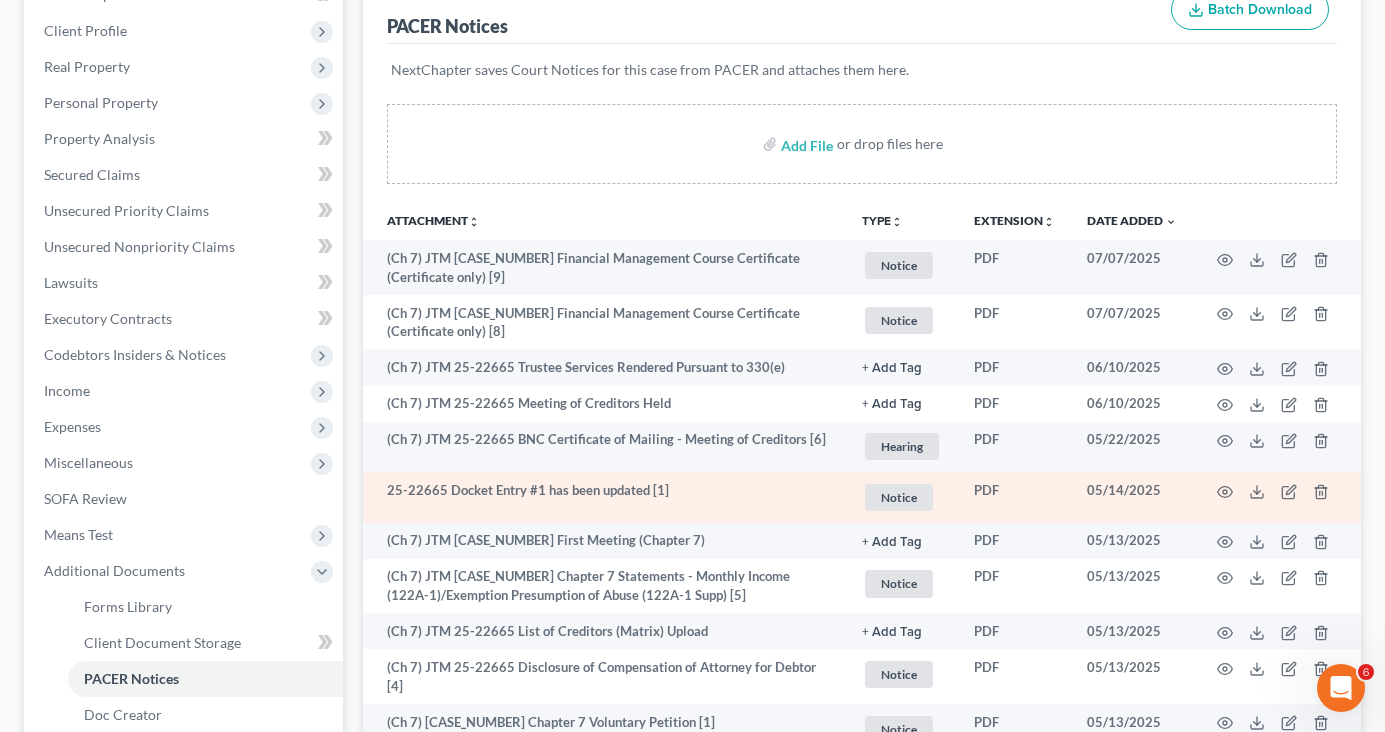 scroll, scrollTop: 300, scrollLeft: 0, axis: vertical 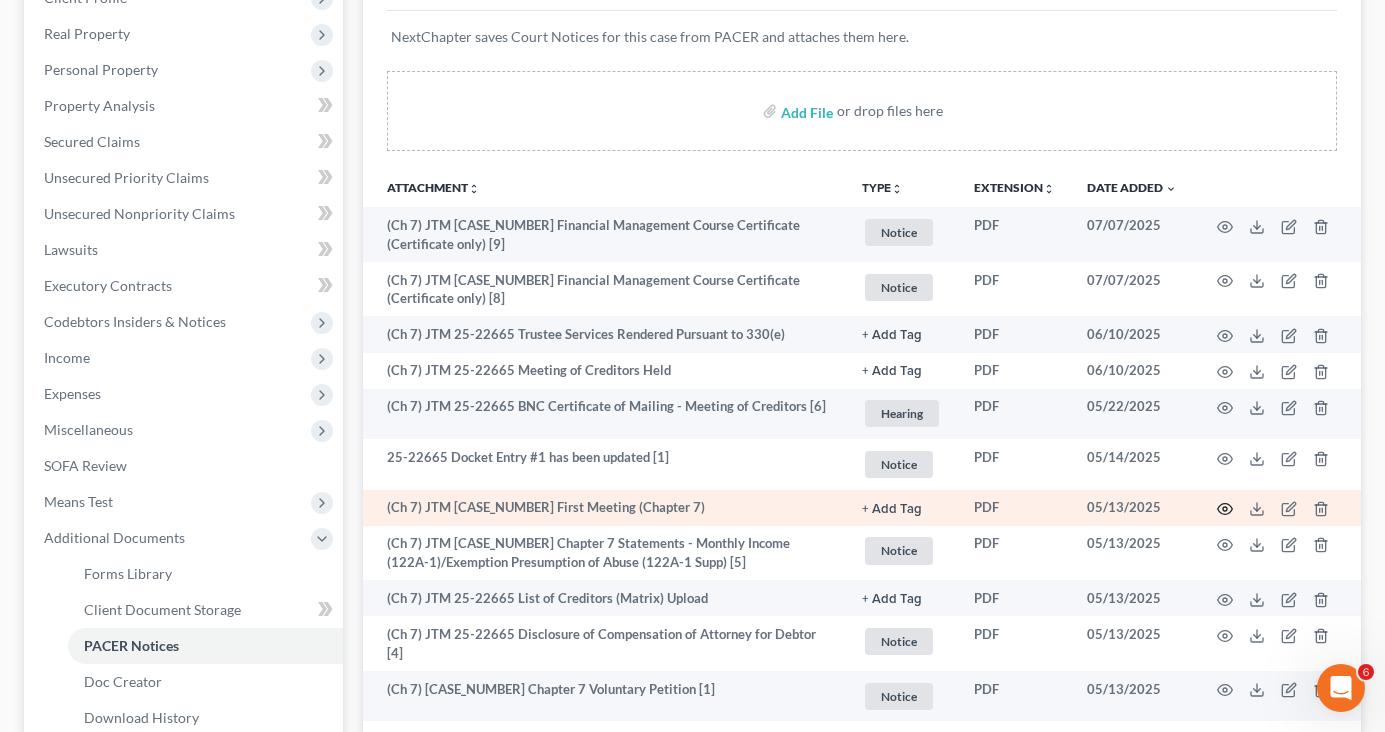click 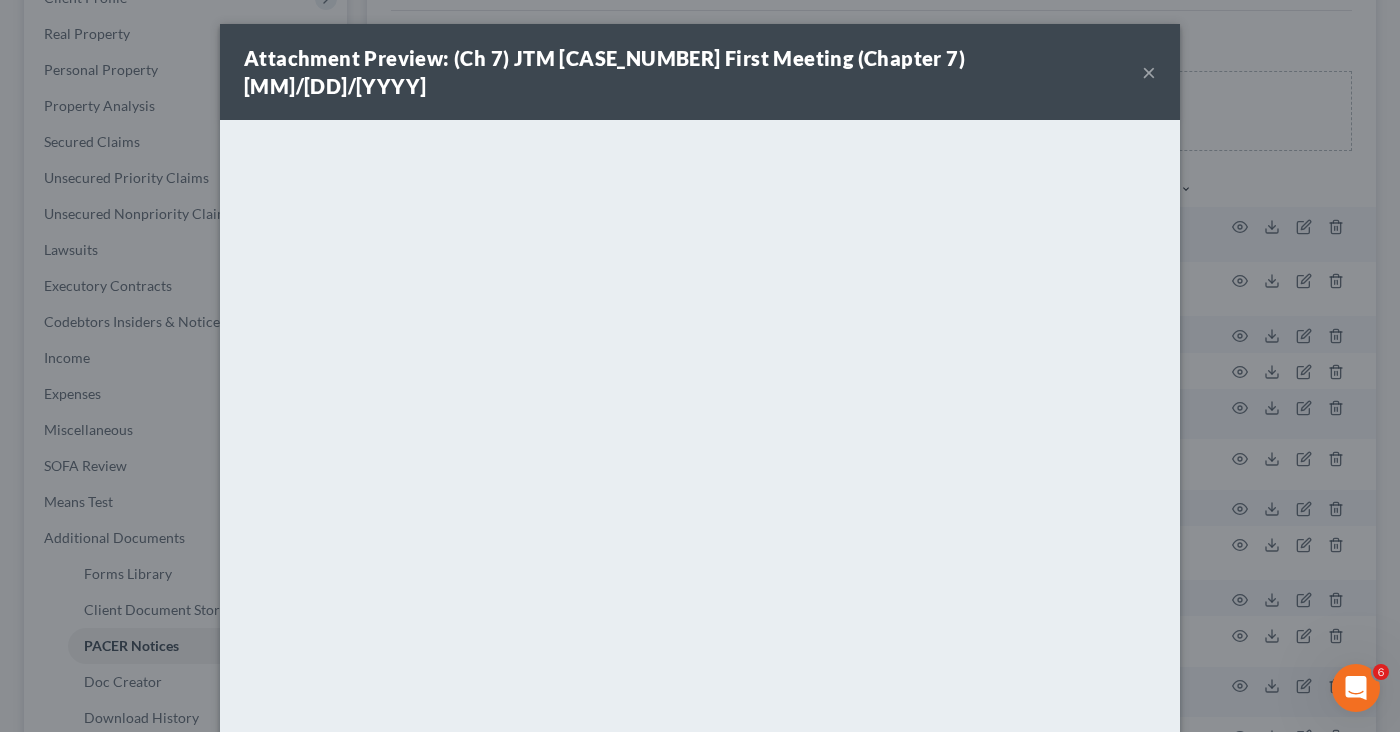 click on "×" at bounding box center (1149, 72) 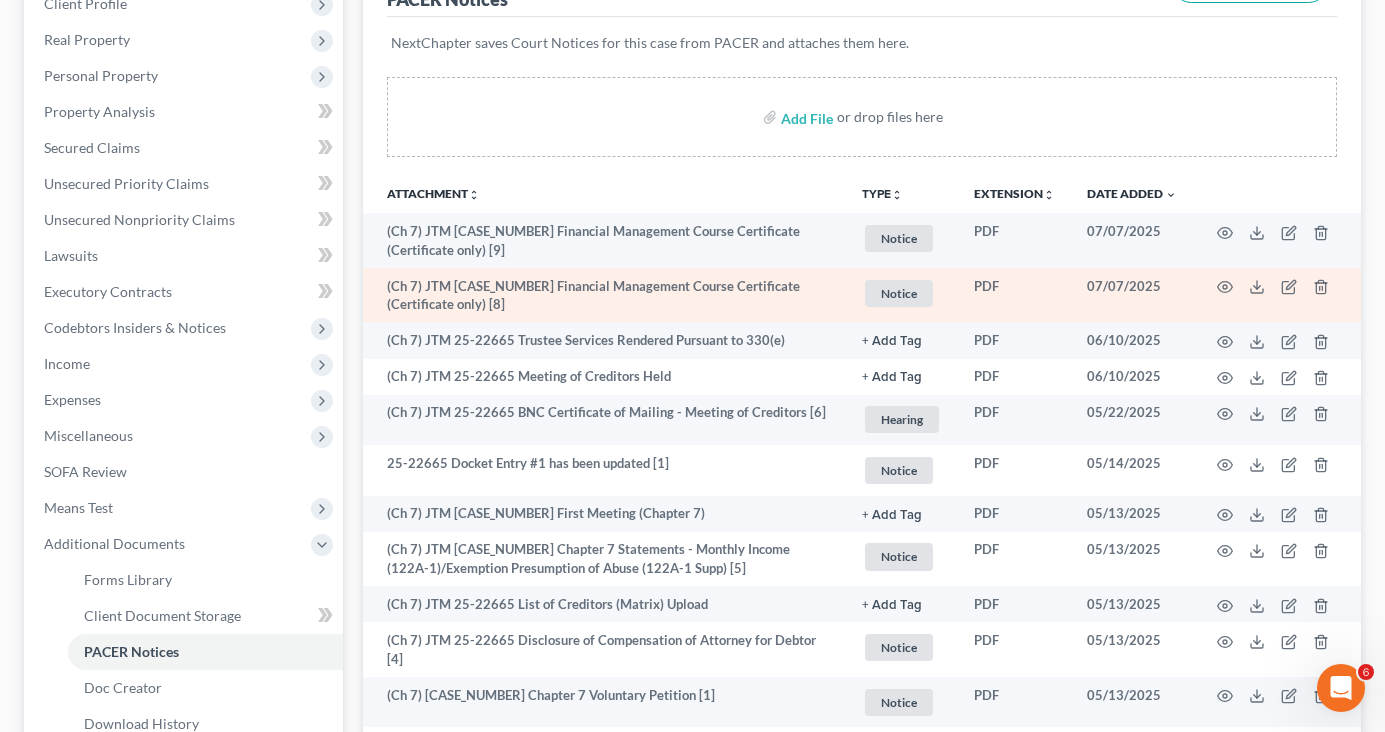 scroll, scrollTop: 200, scrollLeft: 0, axis: vertical 